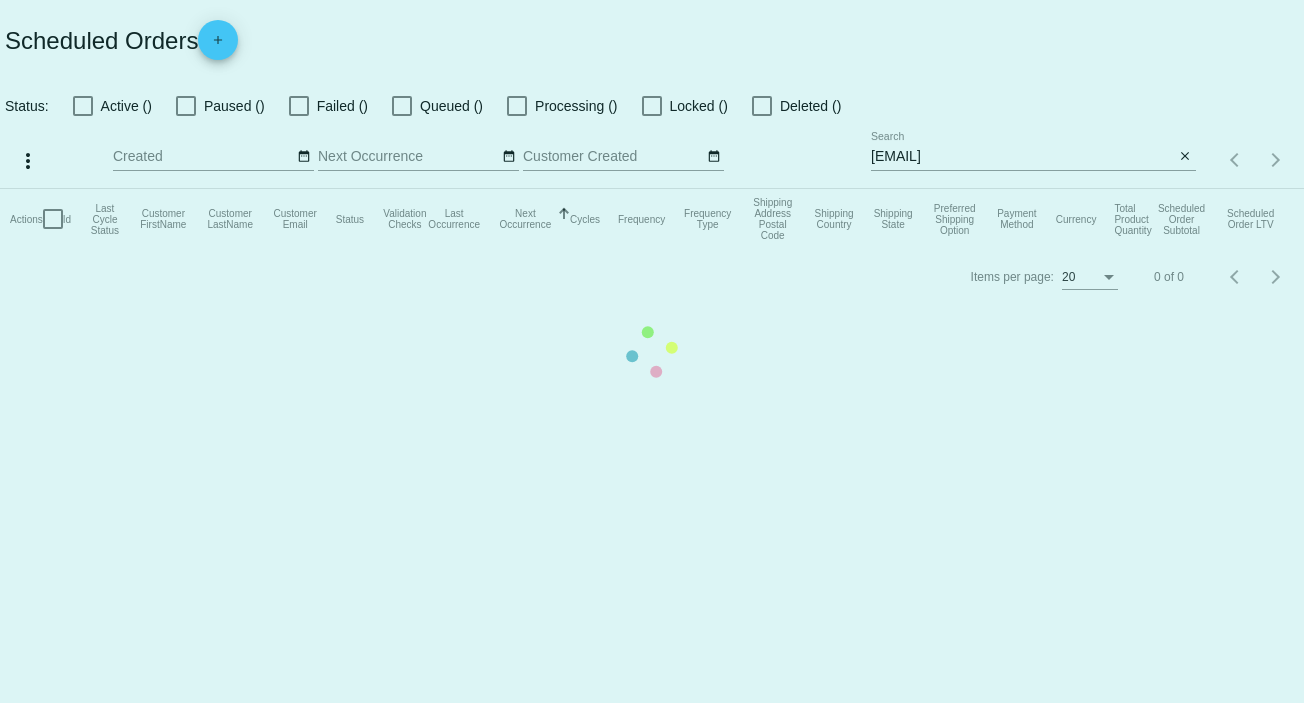 scroll, scrollTop: 0, scrollLeft: 0, axis: both 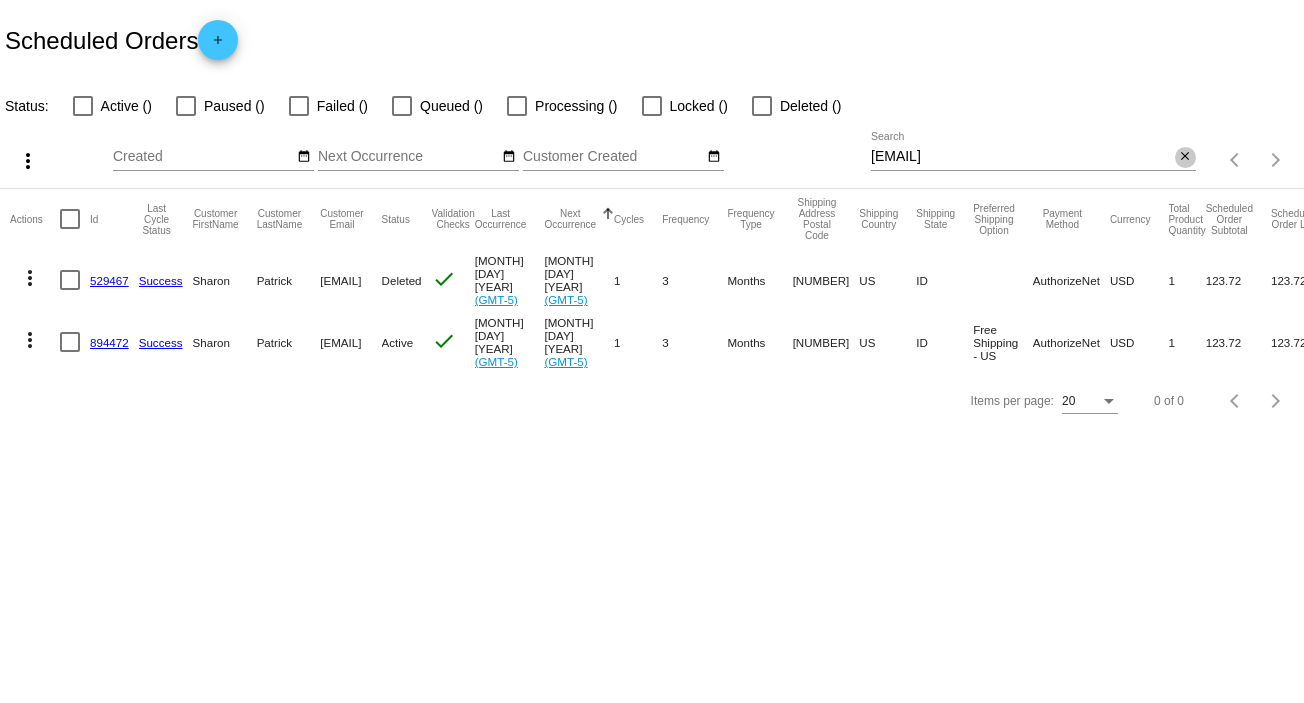 click on "close" 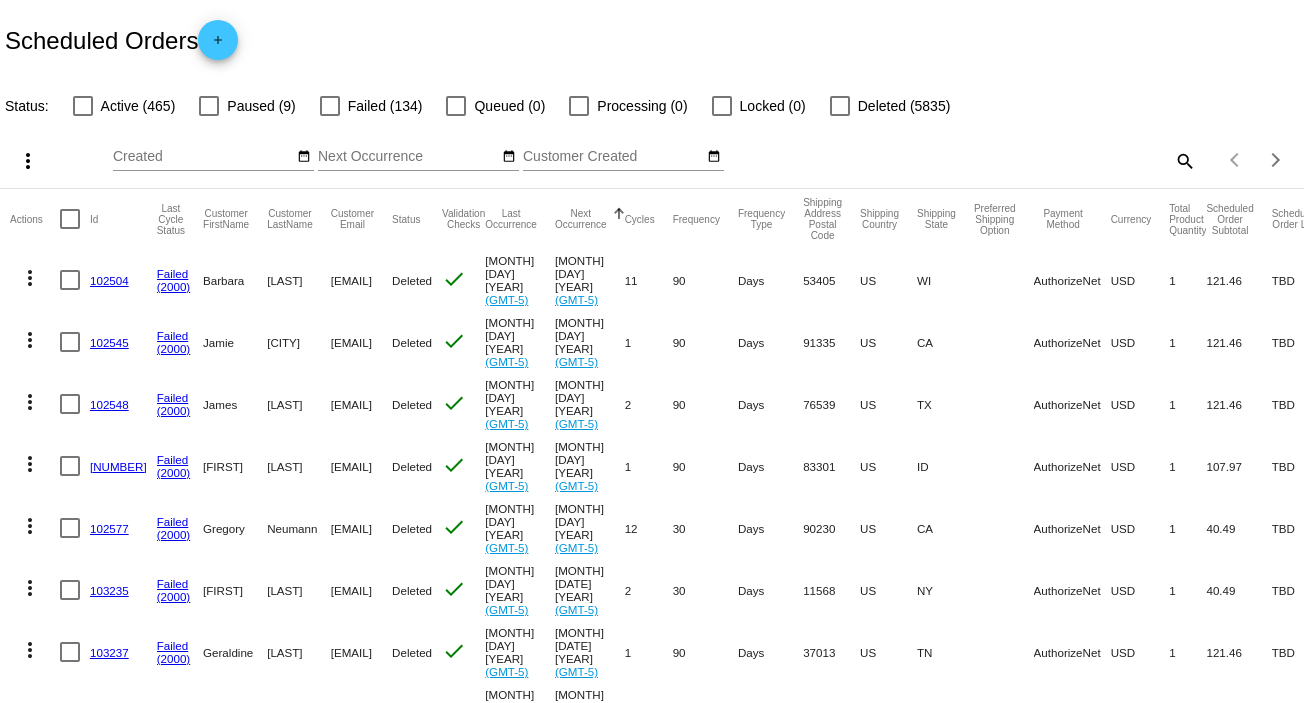 click on "search" 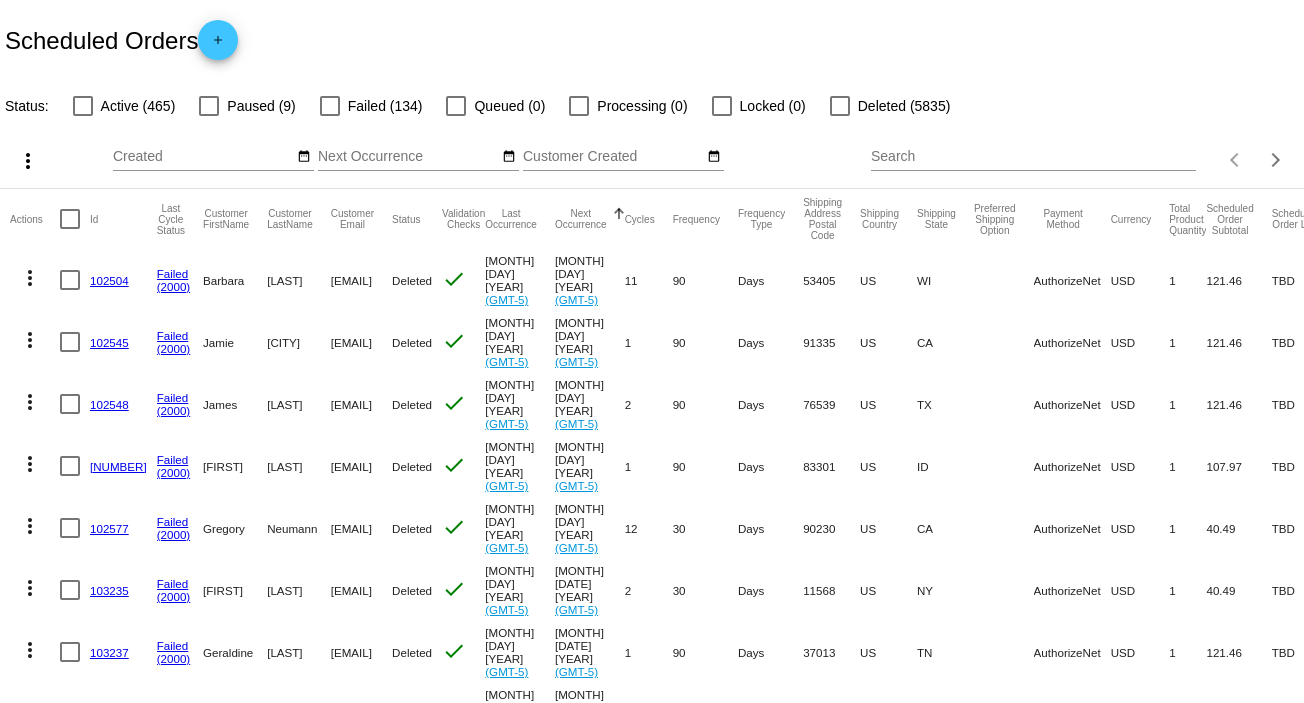 click on "Search" at bounding box center [1033, 157] 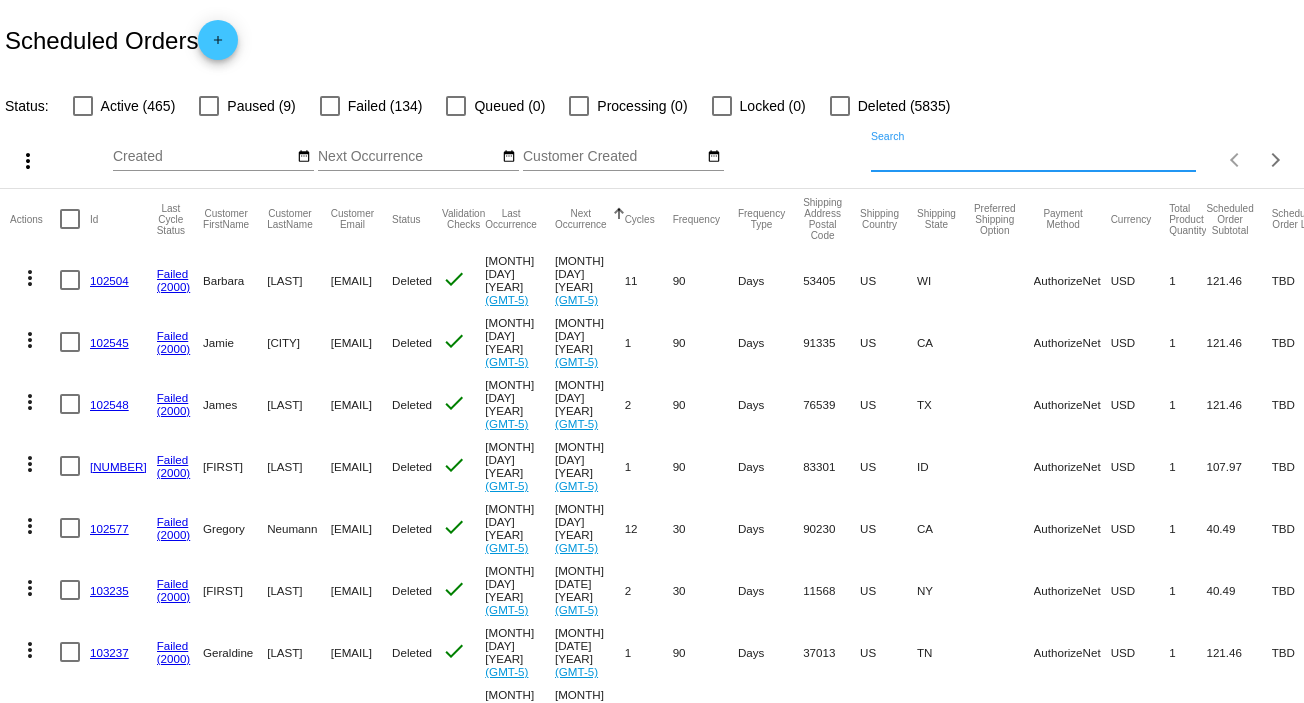 paste on "Dianelpaiz@gmail.com" 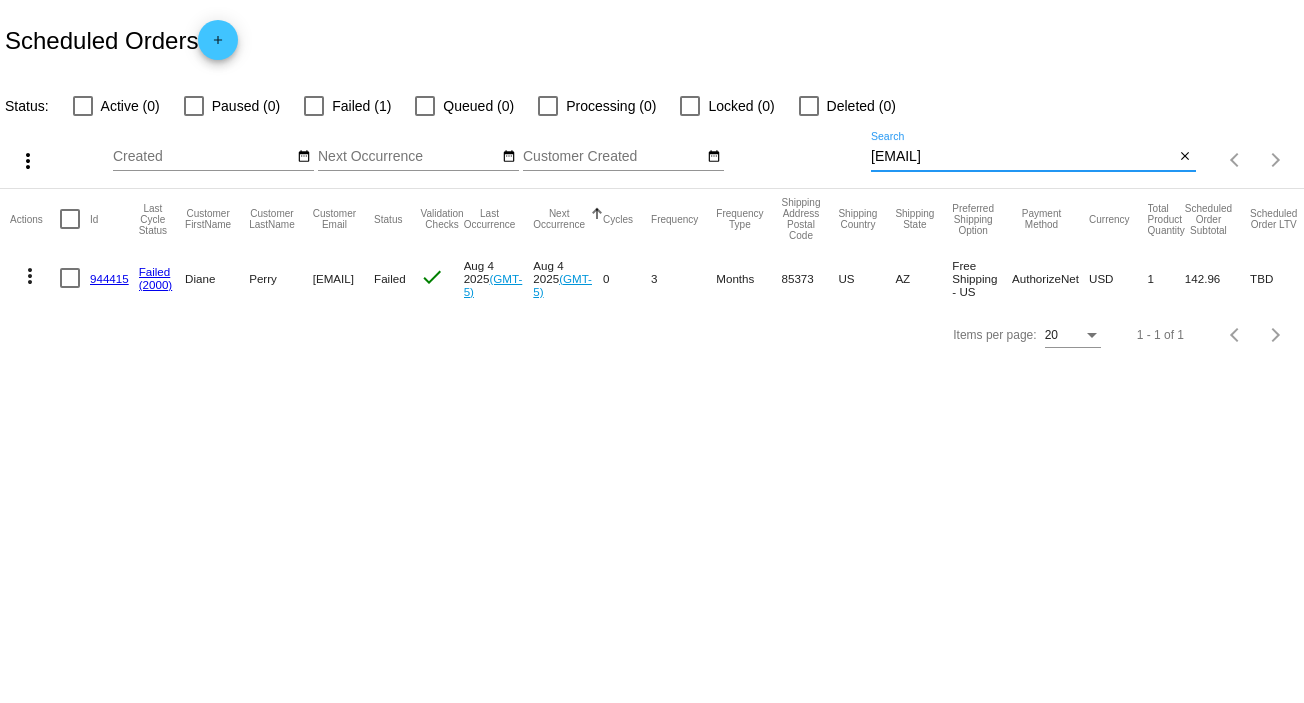 type on "Dianelpaiz@gmail.com" 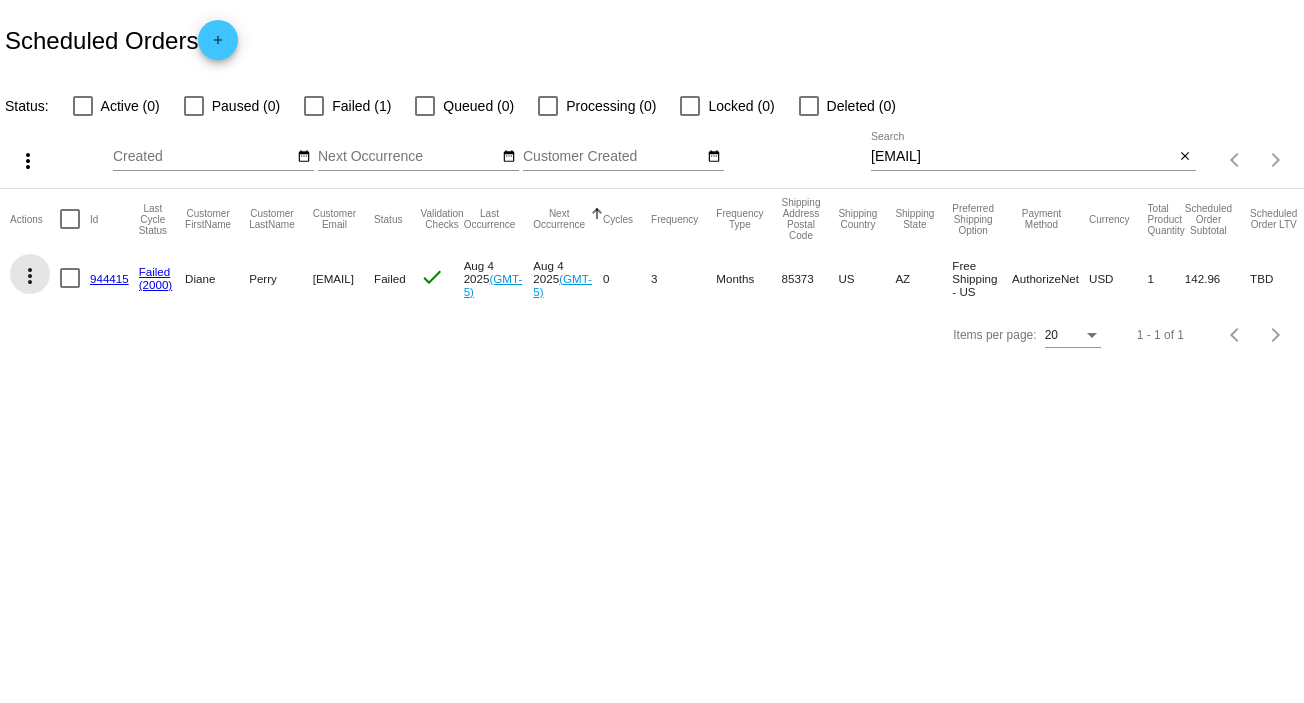 click on "more_vert" 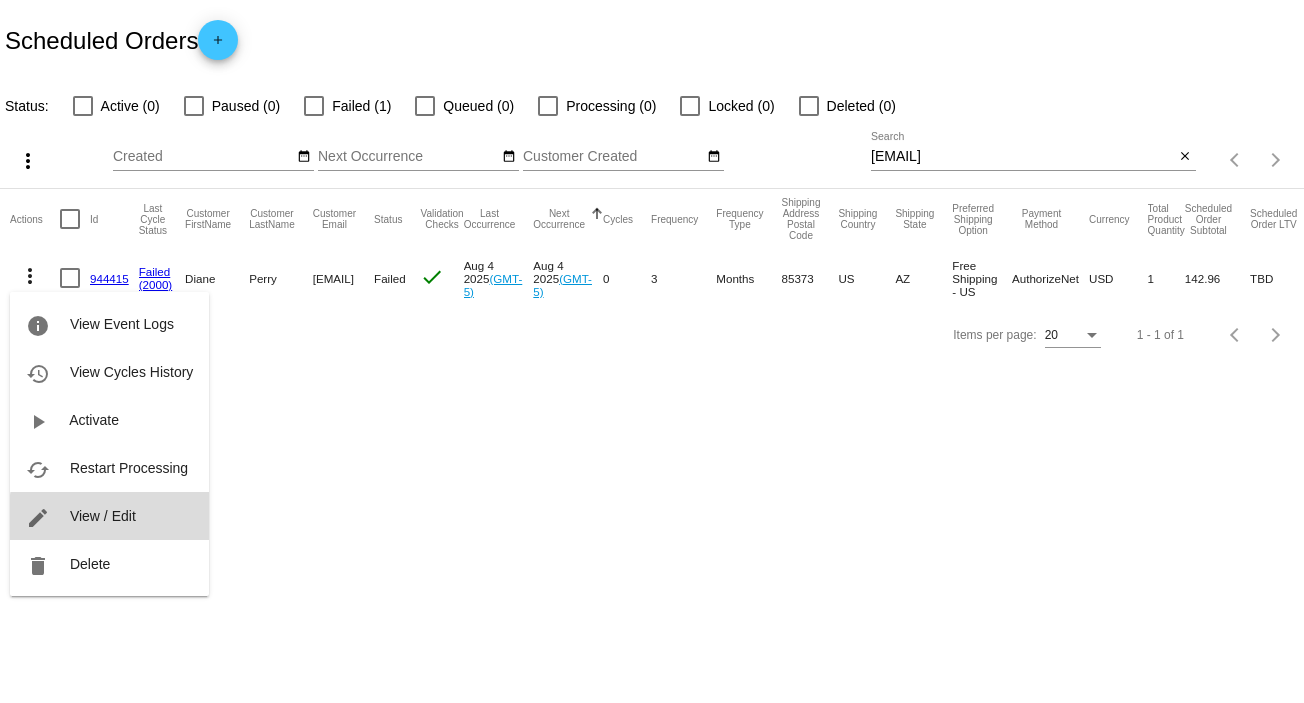 click on "edit
View / Edit" at bounding box center (109, 516) 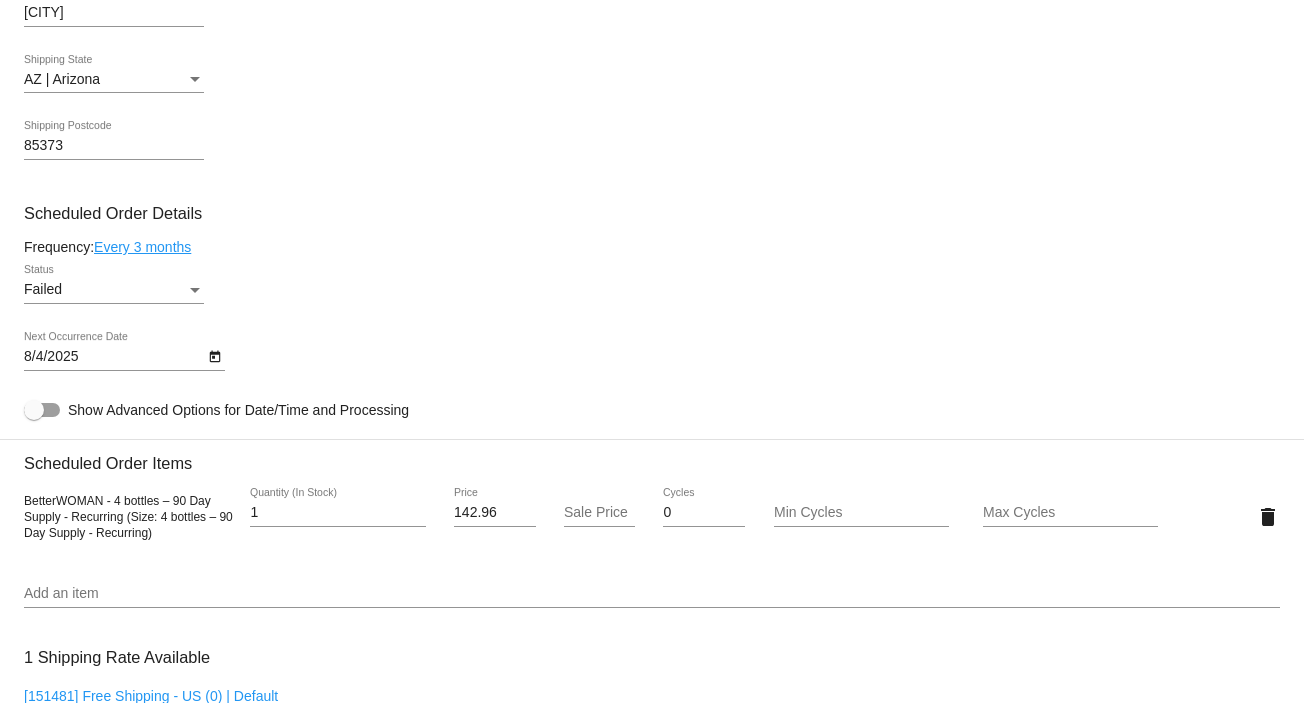 scroll, scrollTop: 1090, scrollLeft: 0, axis: vertical 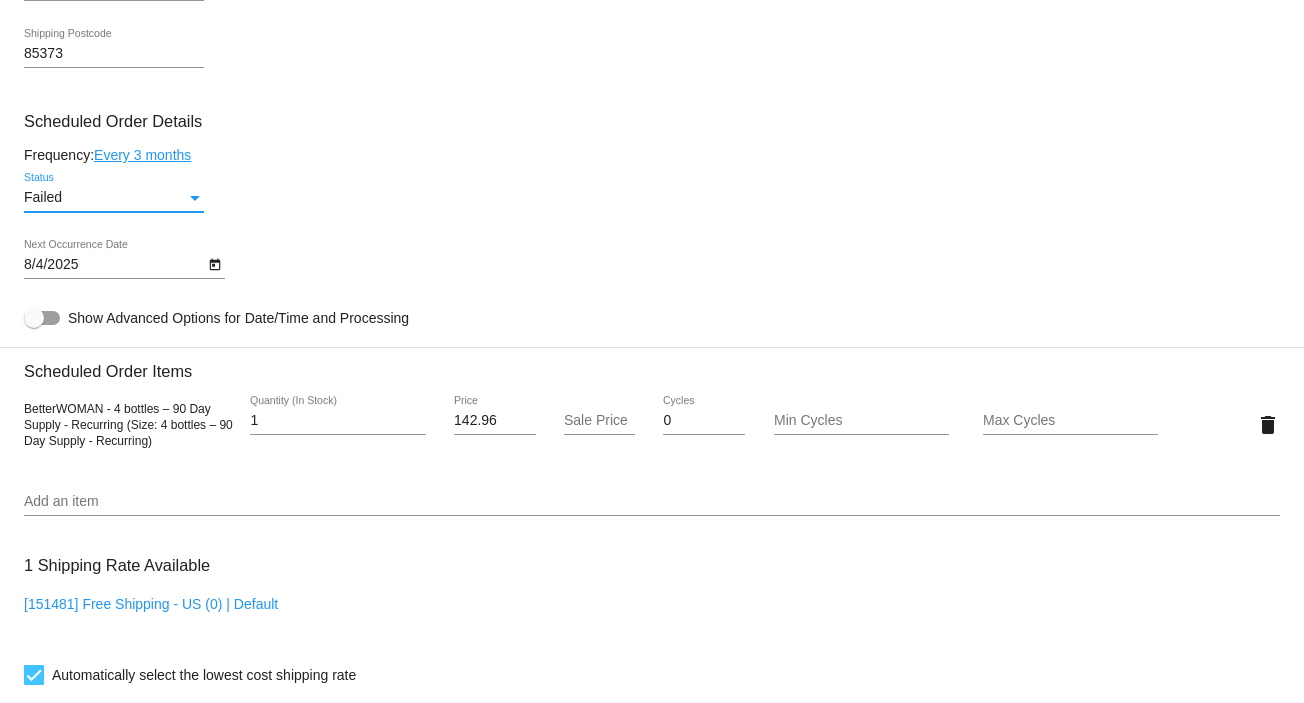 click at bounding box center [195, 198] 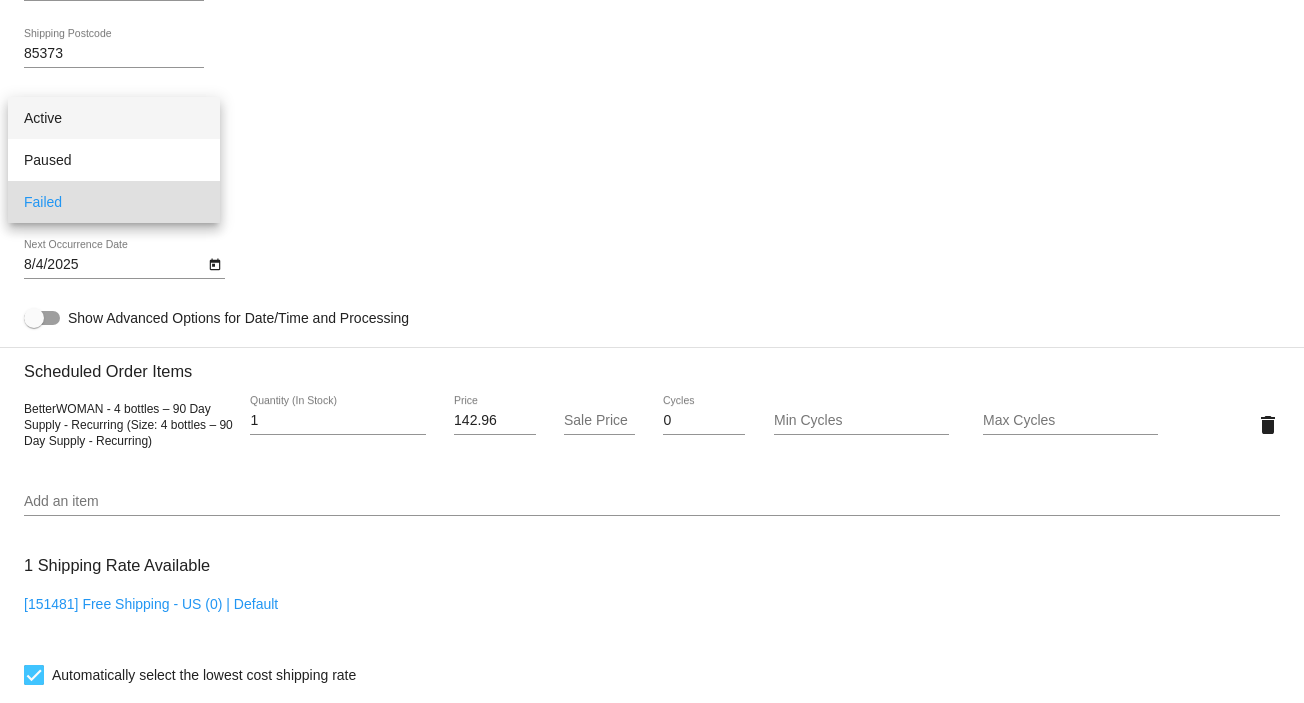 click on "Active" at bounding box center [114, 118] 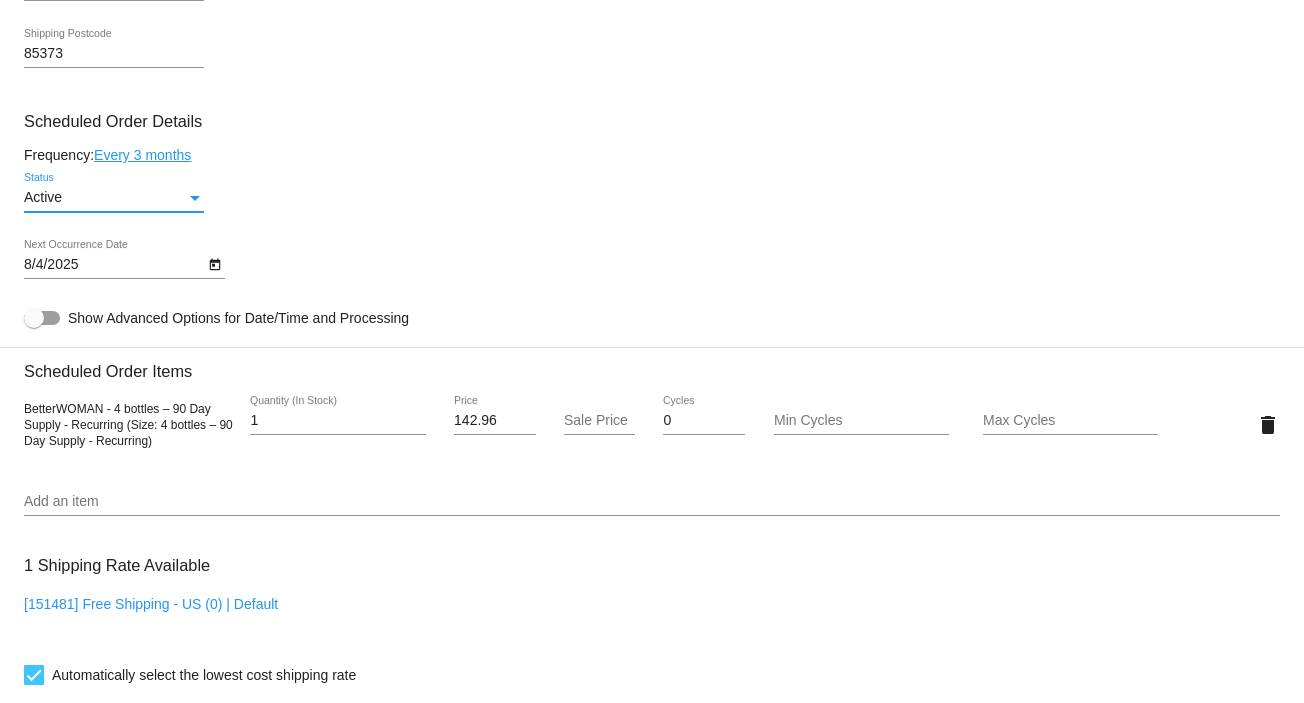 click 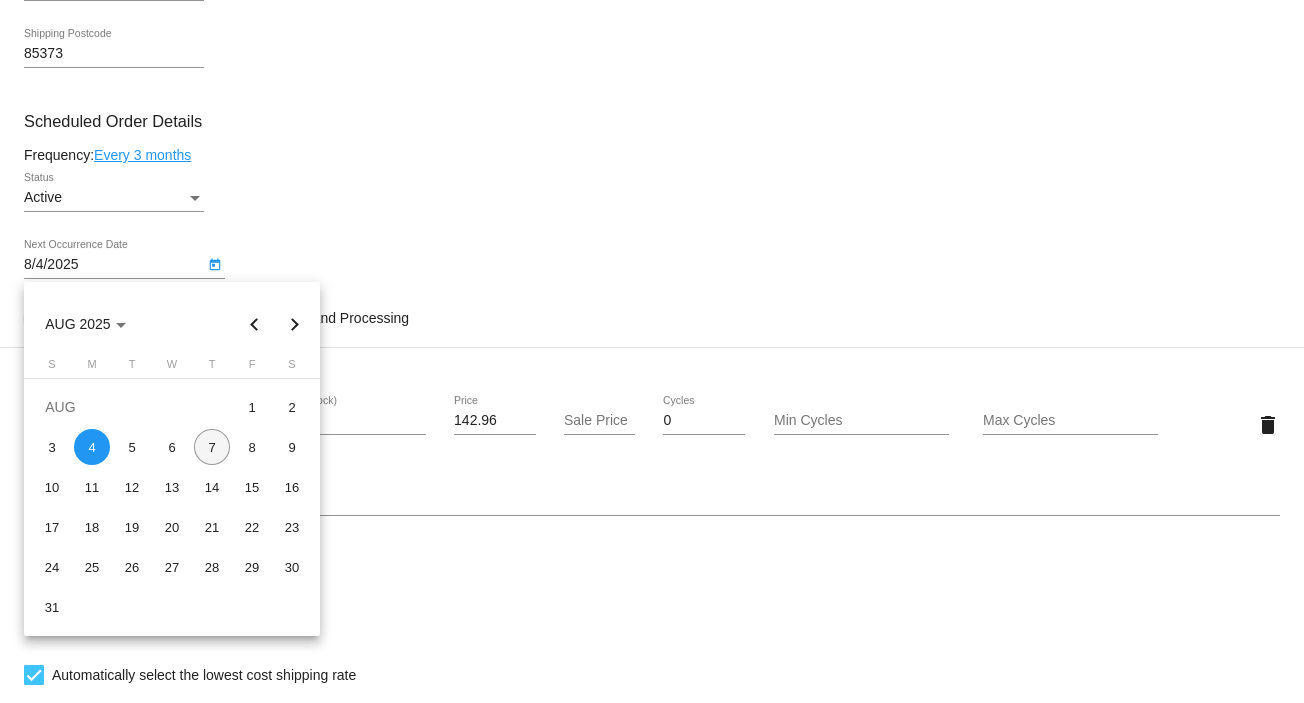 click on "7" at bounding box center (212, 447) 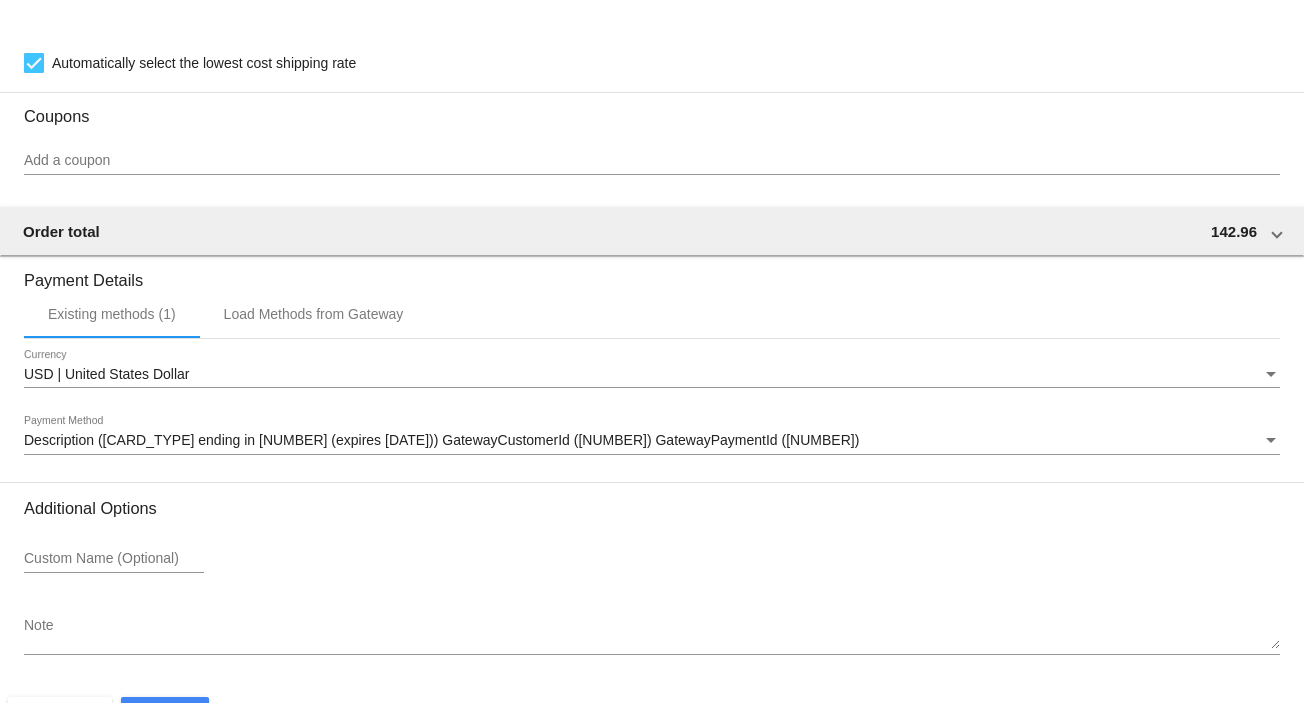 scroll, scrollTop: 1670, scrollLeft: 0, axis: vertical 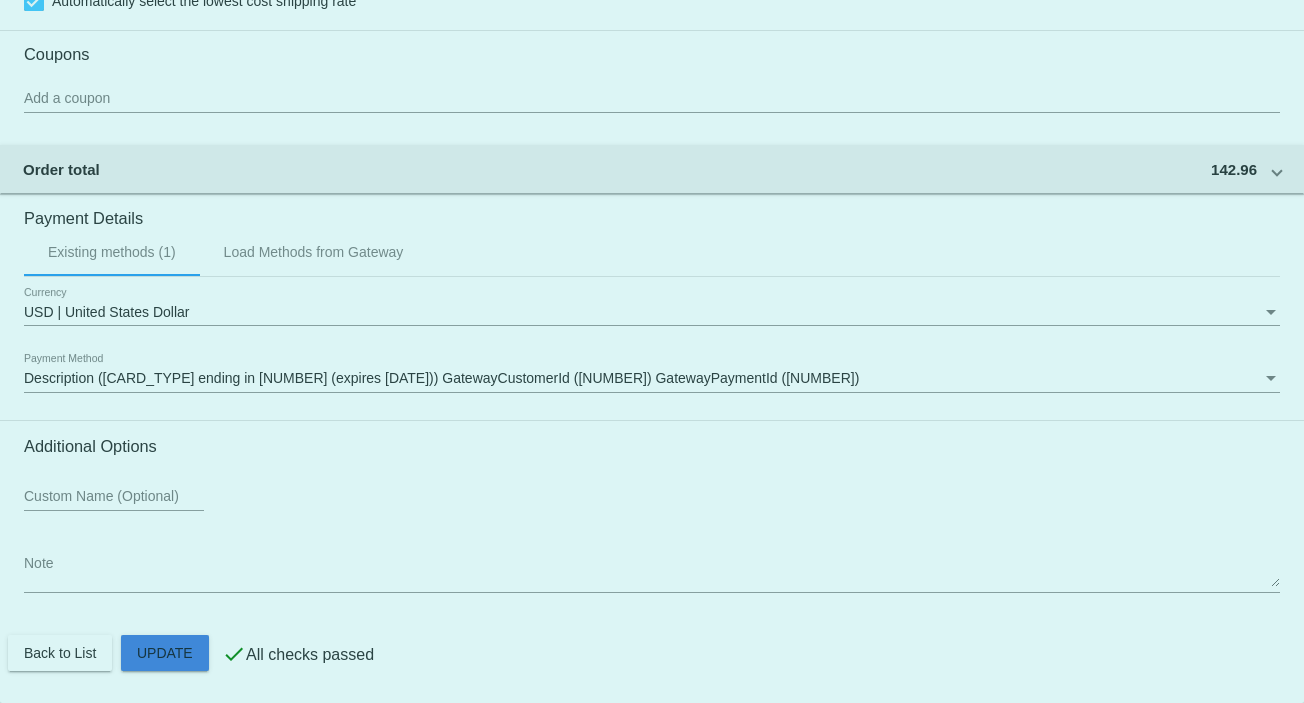 click on "Customer
6747165: Diane Perry
Dianelpaiz@gmail.com
Customer Shipping
Enter Shipping Address Select A Saved Address (0)
Diane
Shipping First Name
Perry
Shipping Last Name
US | USA
Shipping Country
10101 W Palmeras Drive
Shipping Street 1
Apt 363A
Shipping Street 2
Sun City
Shipping City
AZ | Arizona
Shipping State
85373
Shipping Postcode
Scheduled Order Details
Frequency:
Every 3 months
Active
Status 1 0" 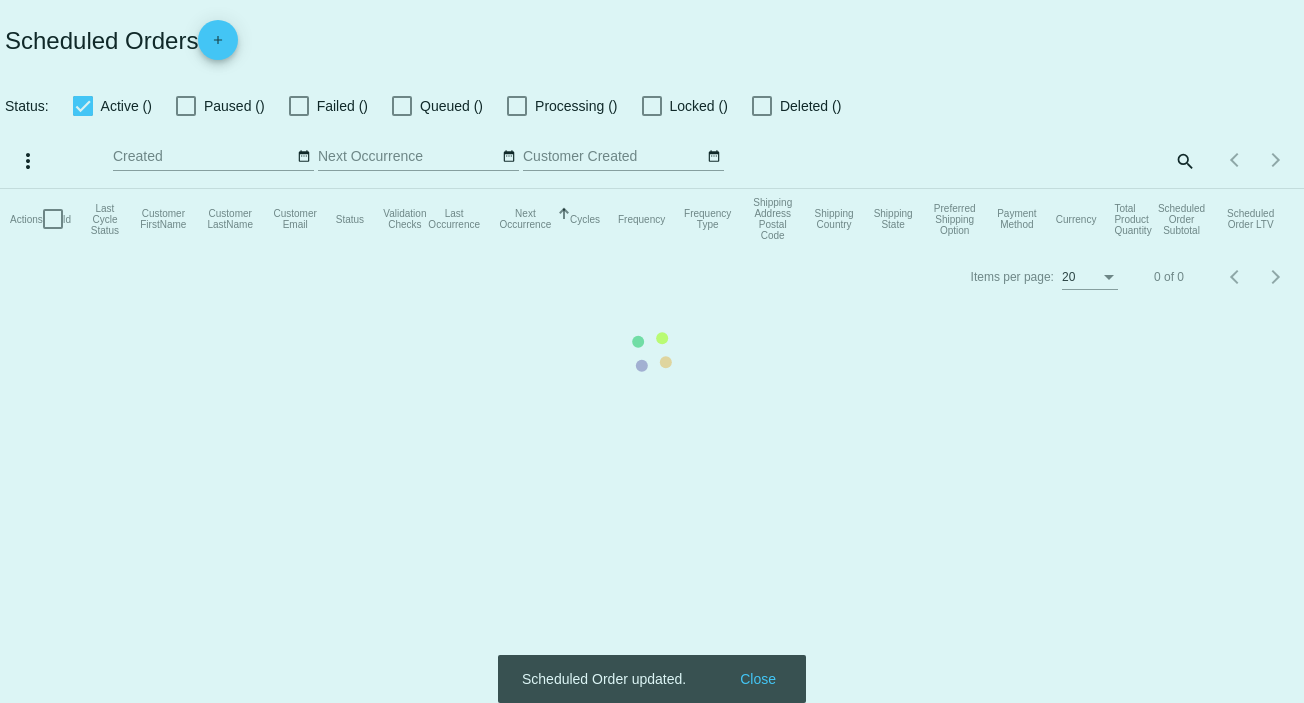 scroll, scrollTop: 0, scrollLeft: 0, axis: both 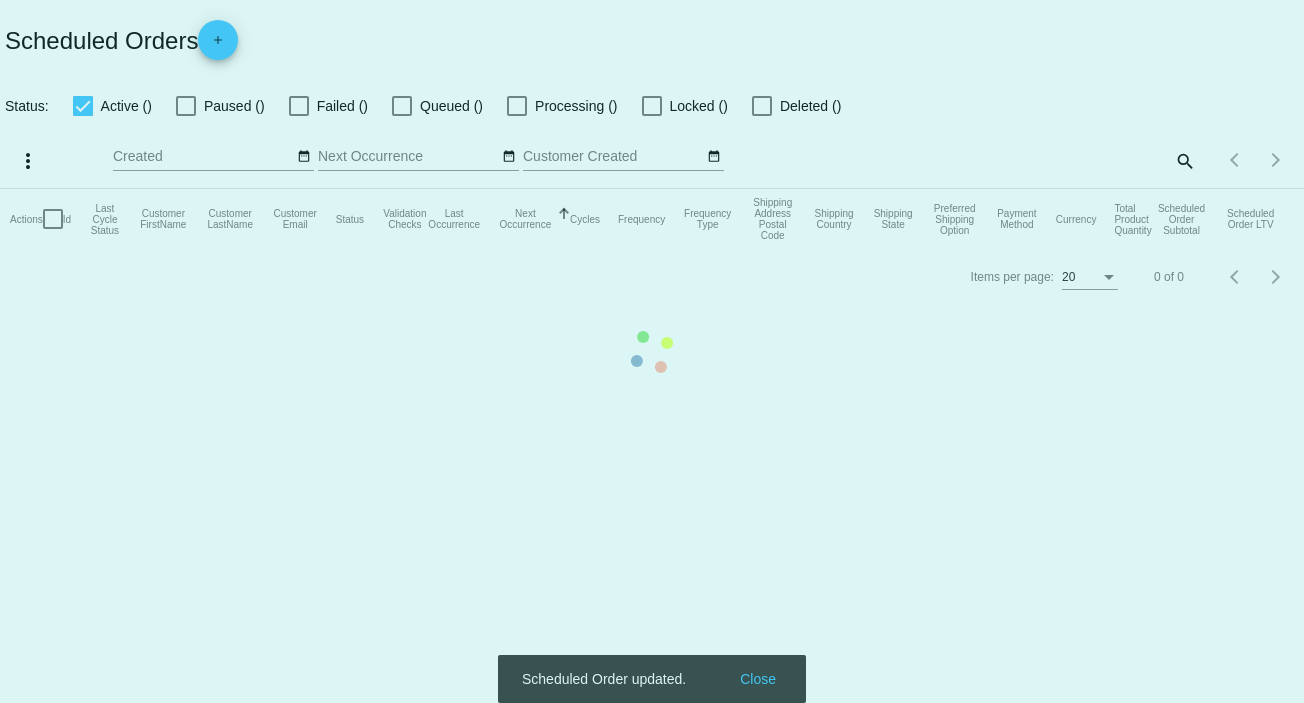 checkbox on "false" 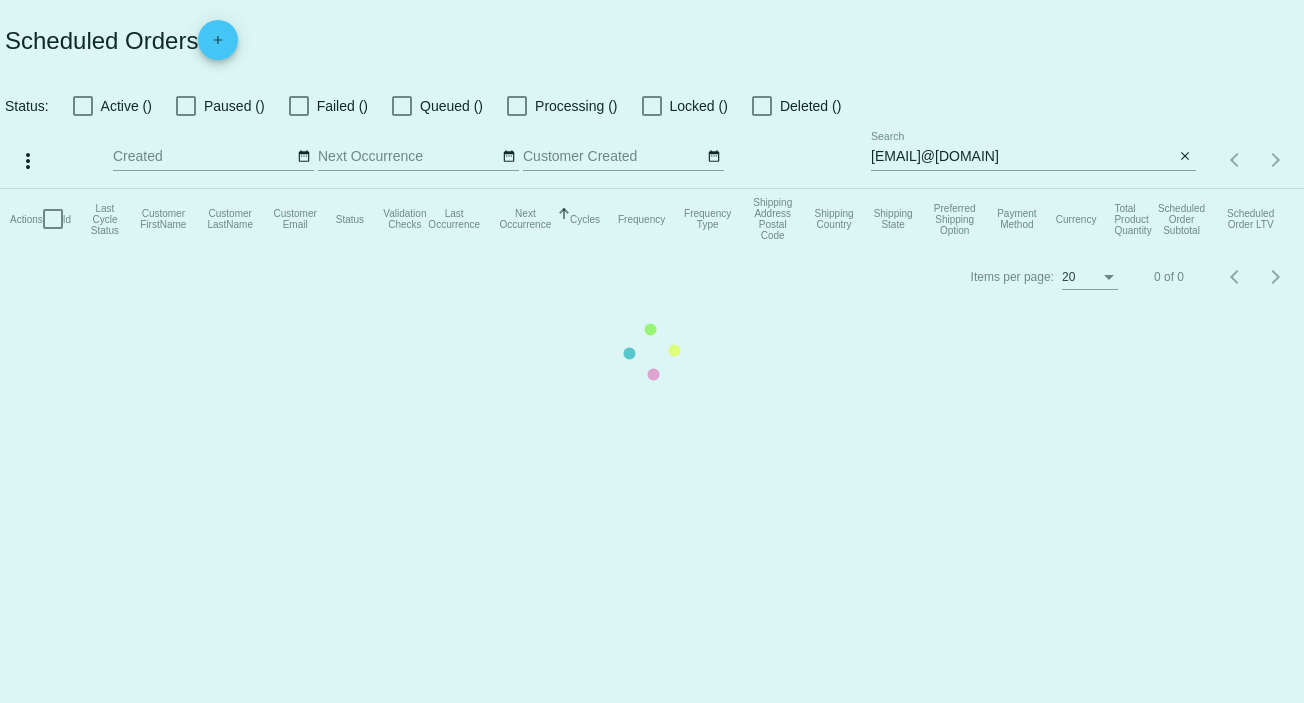 scroll, scrollTop: 0, scrollLeft: 0, axis: both 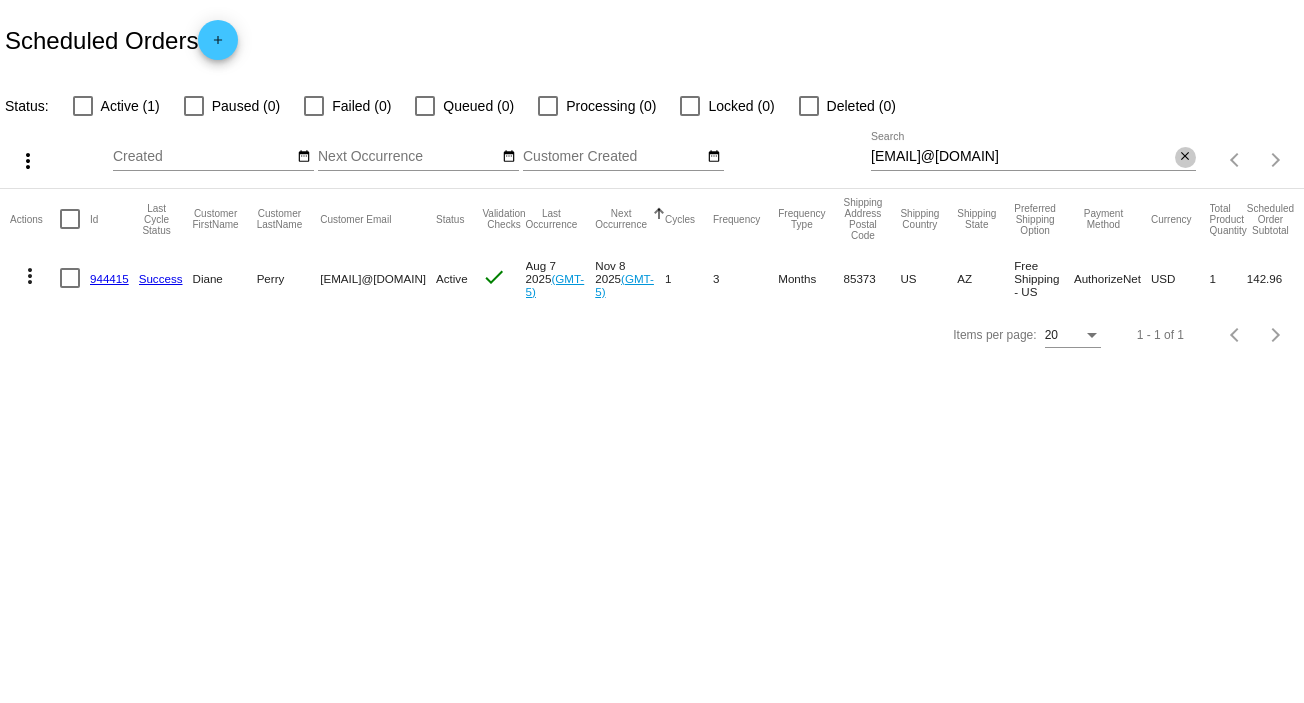 click on "close" 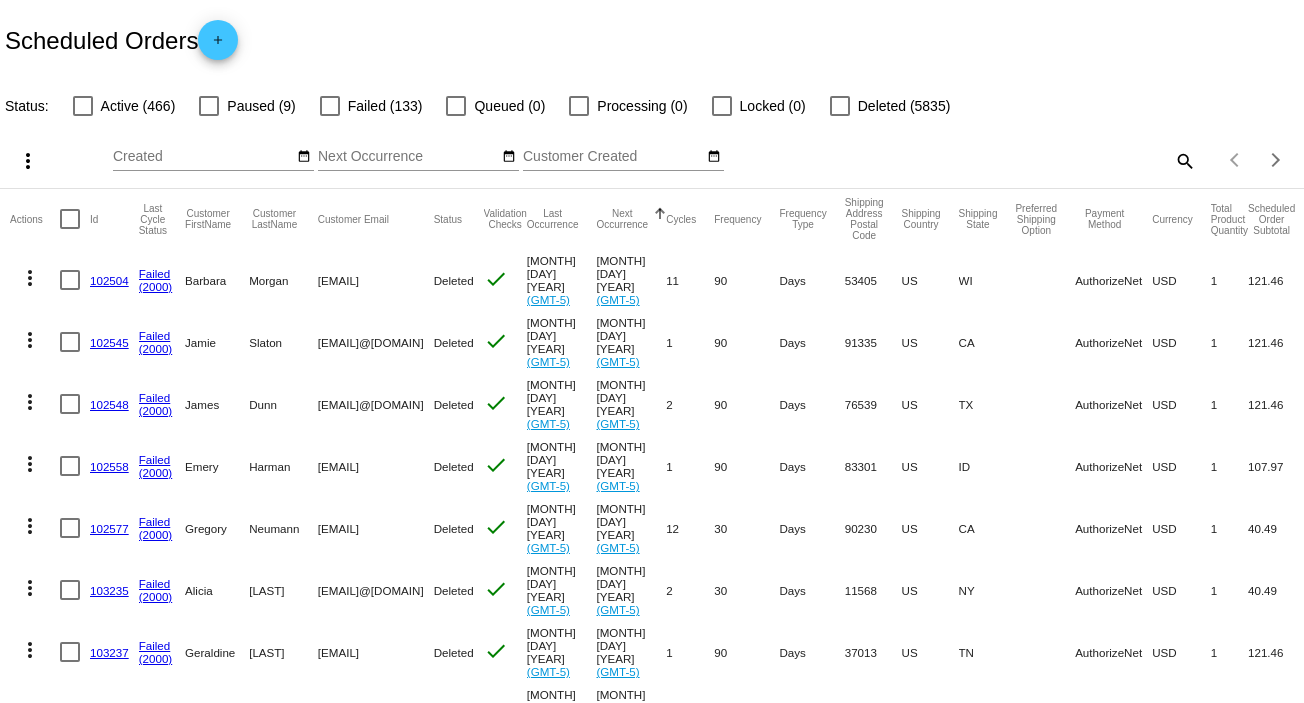 click on "search" 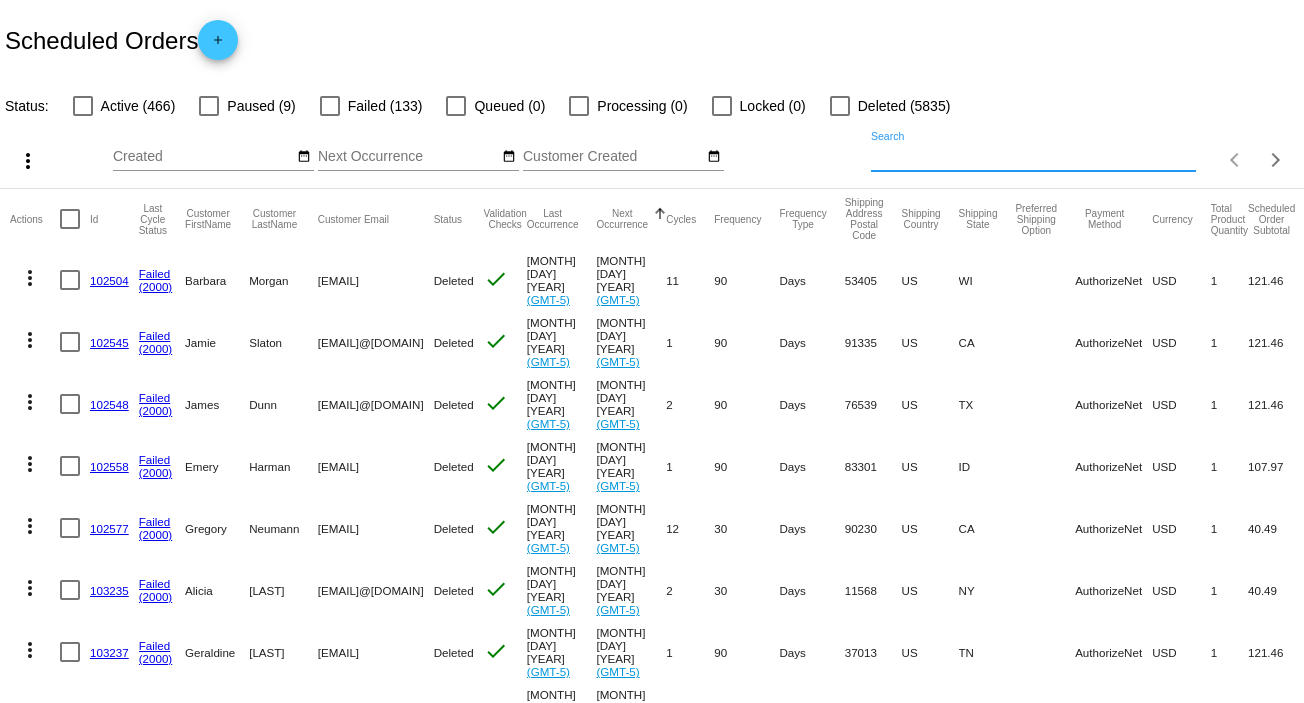 click on "Search" at bounding box center (1033, 157) 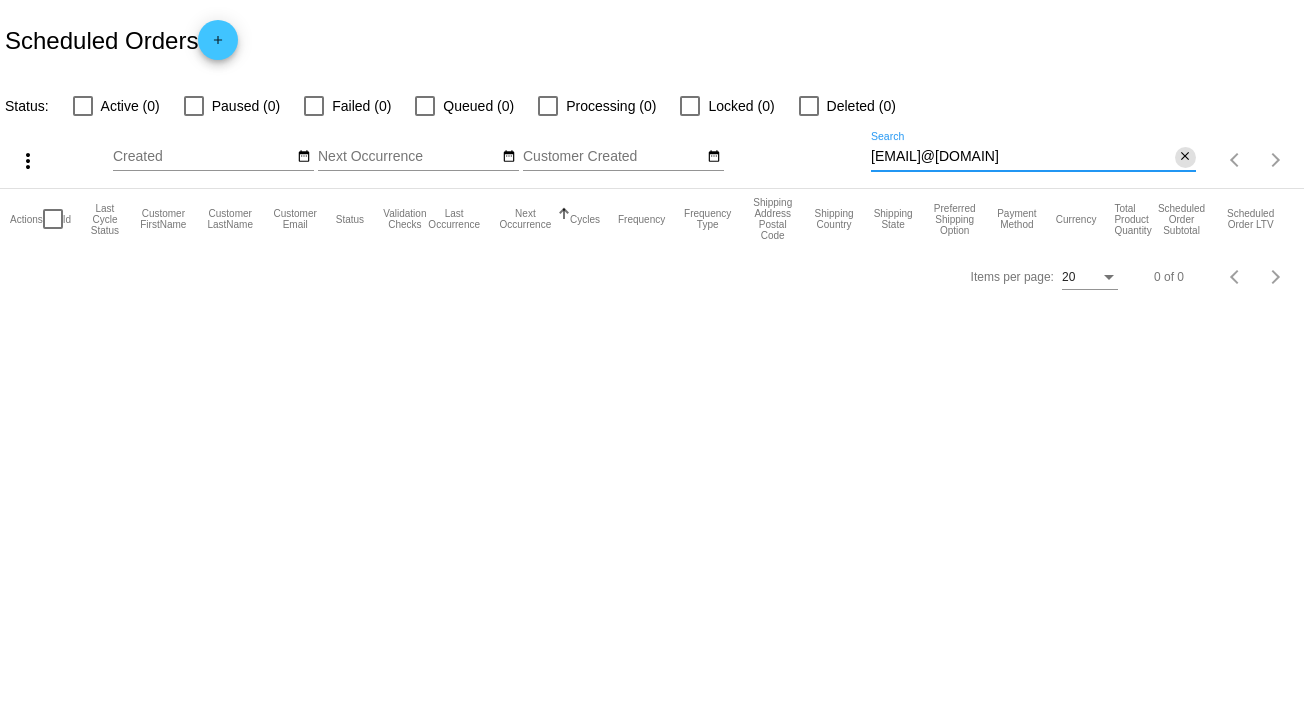 type on "u6193966184@bnnemail.com" 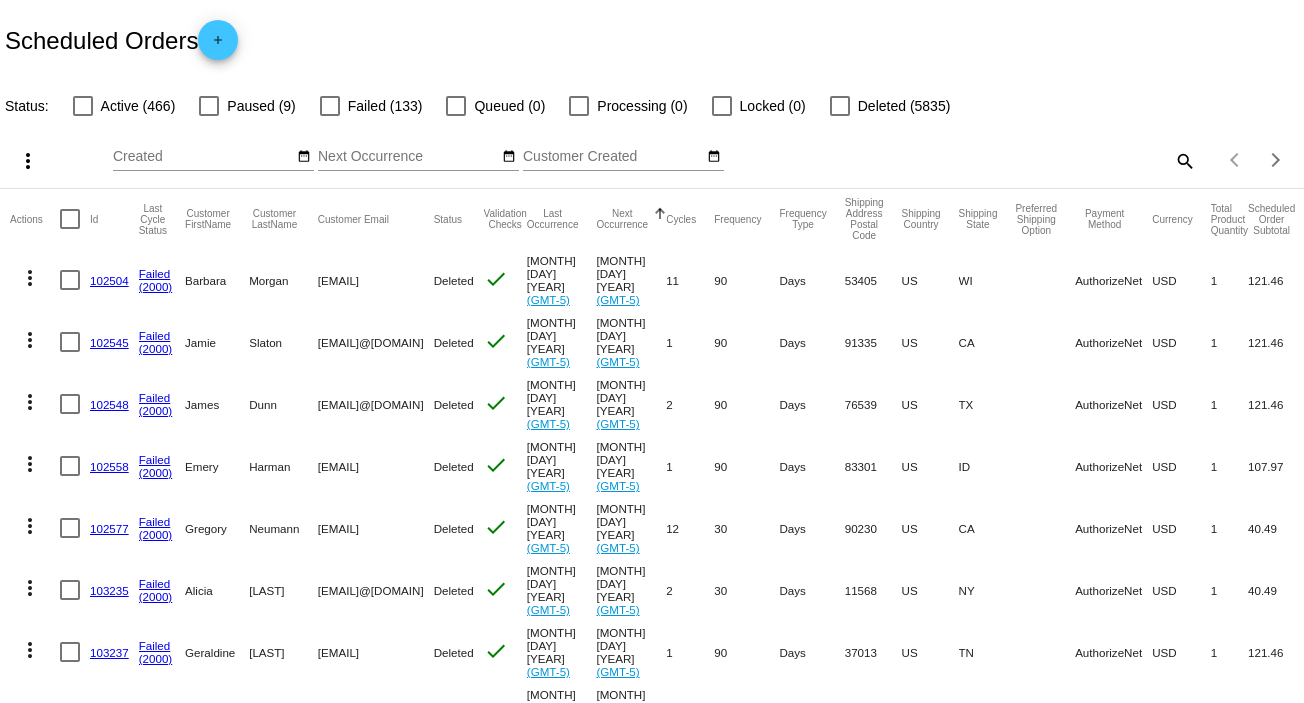click on "search" 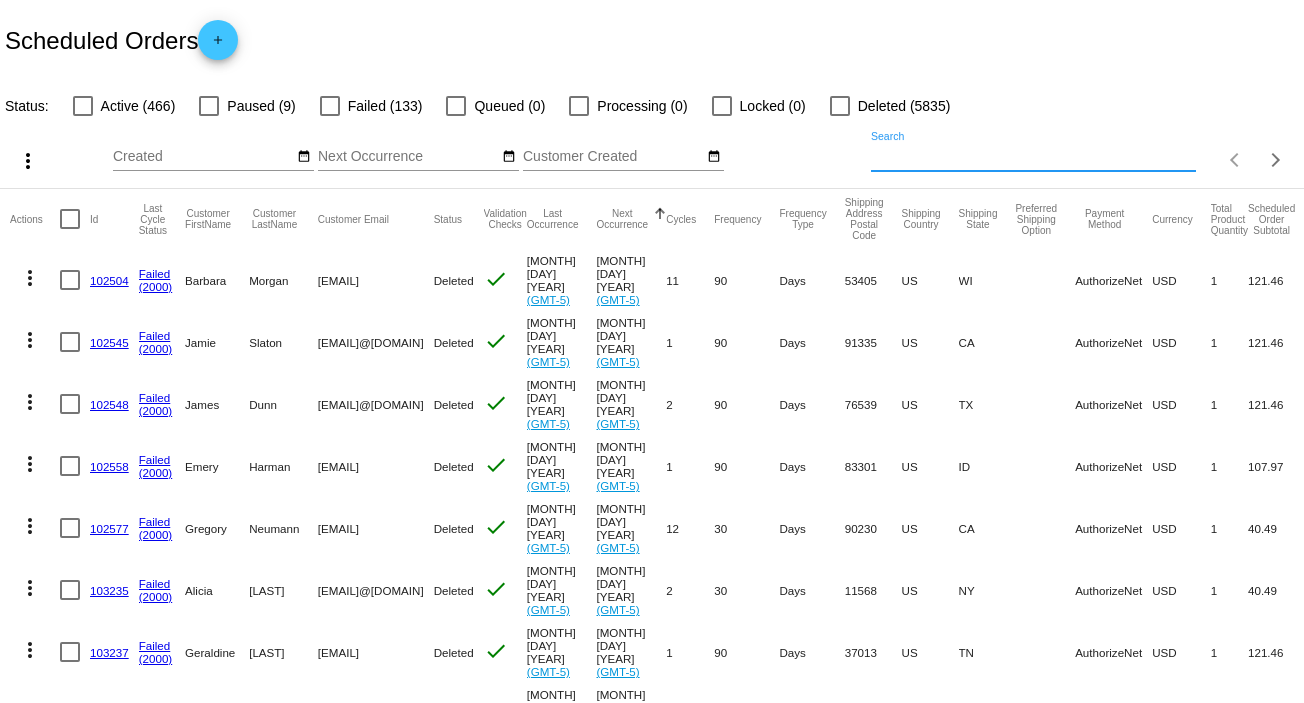 click on "Search" at bounding box center [1033, 157] 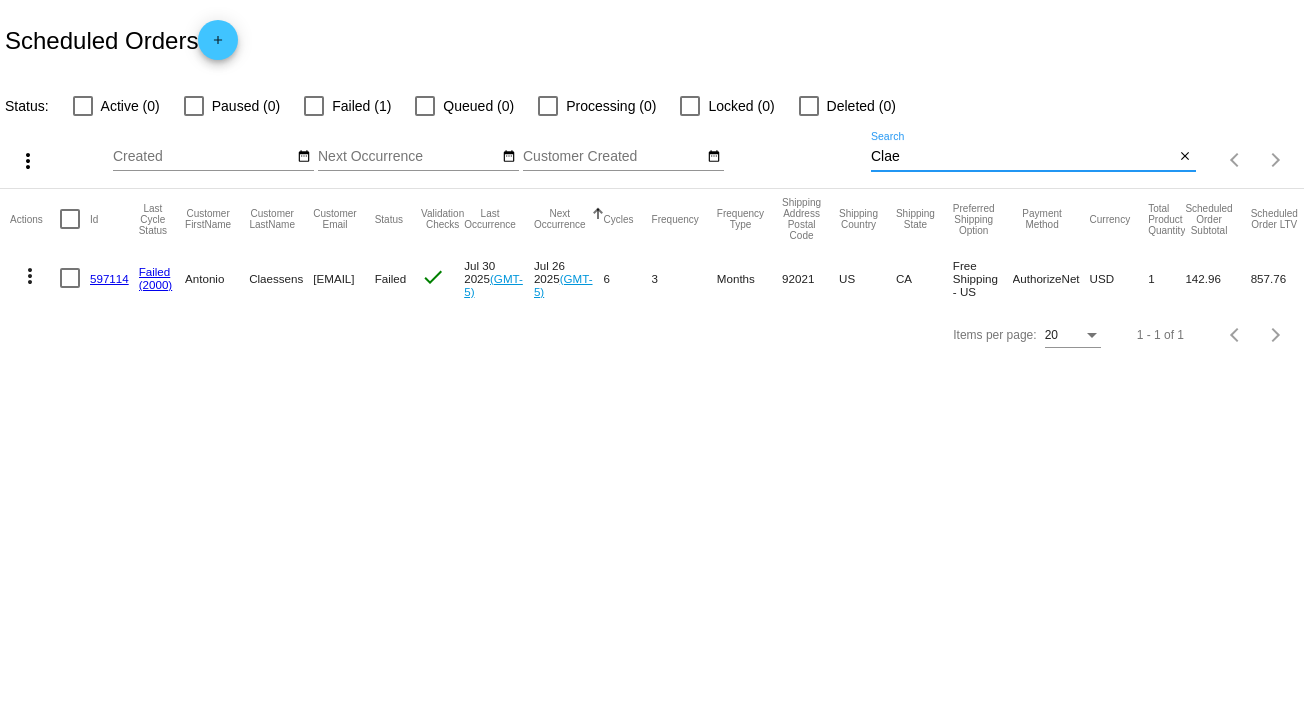 type on "Clae" 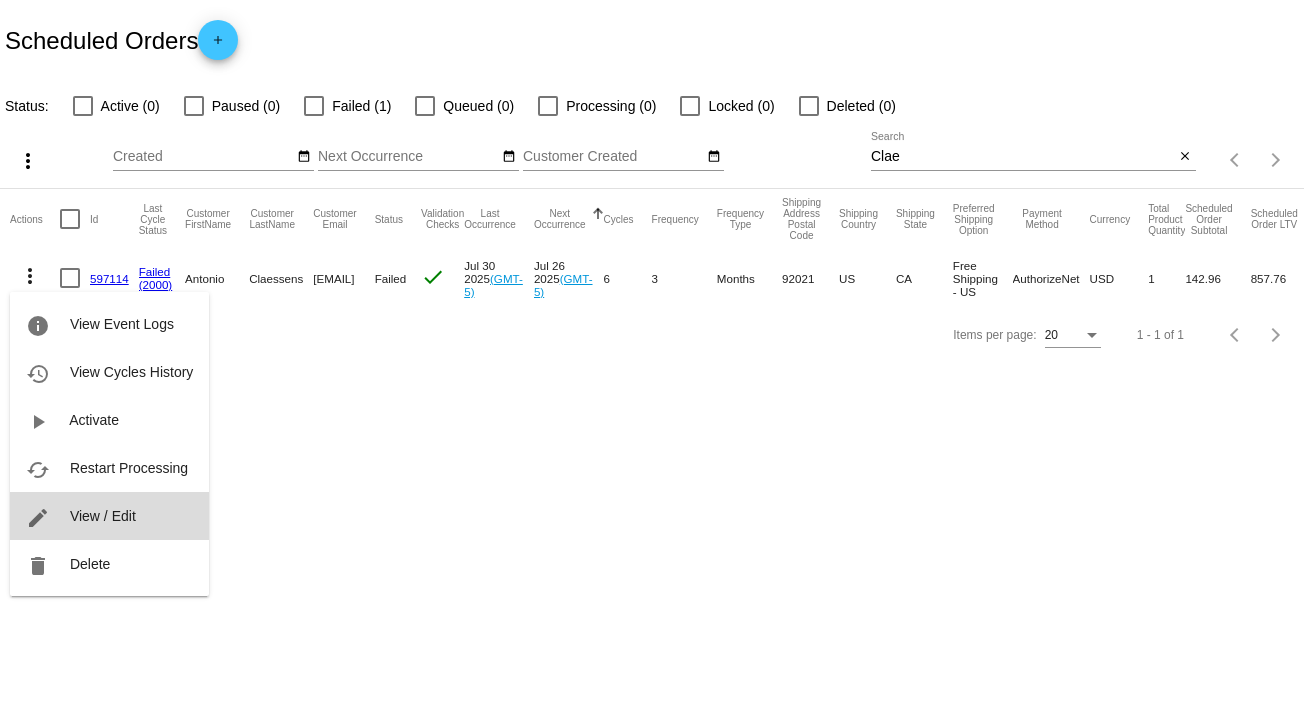 click on "edit
View / Edit" at bounding box center (109, 516) 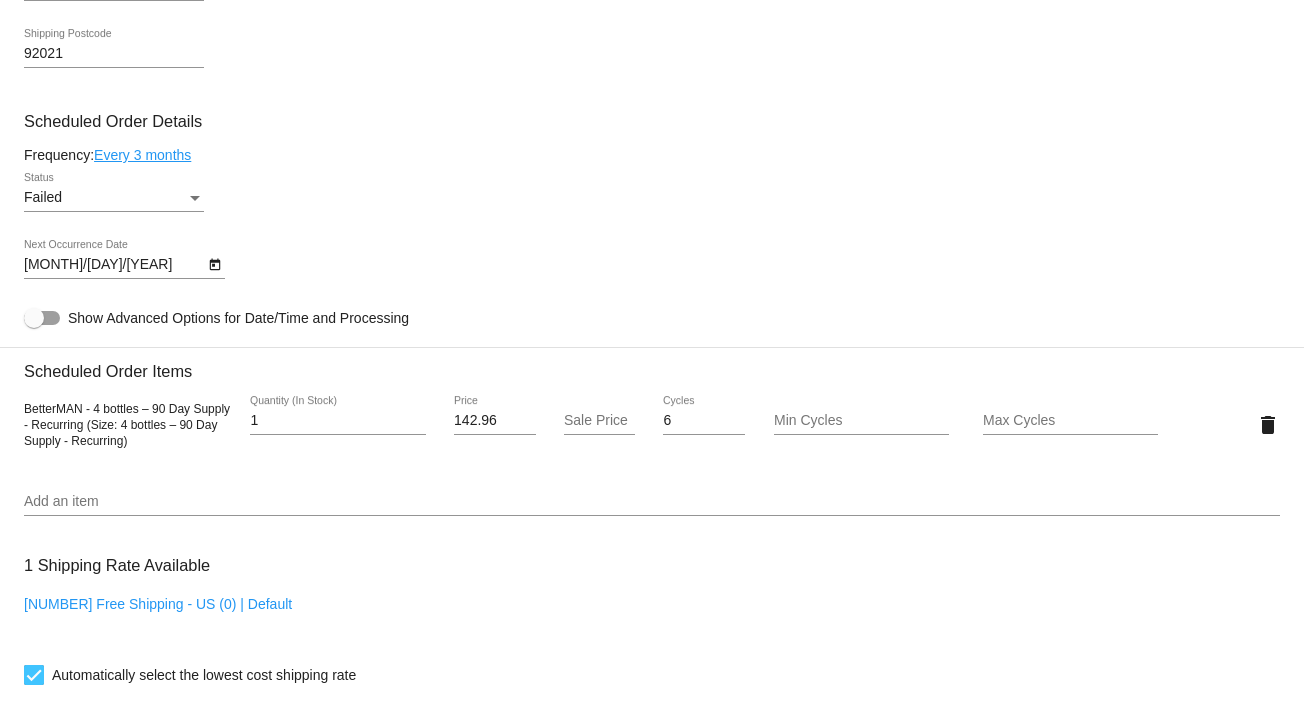 scroll, scrollTop: 1116, scrollLeft: 0, axis: vertical 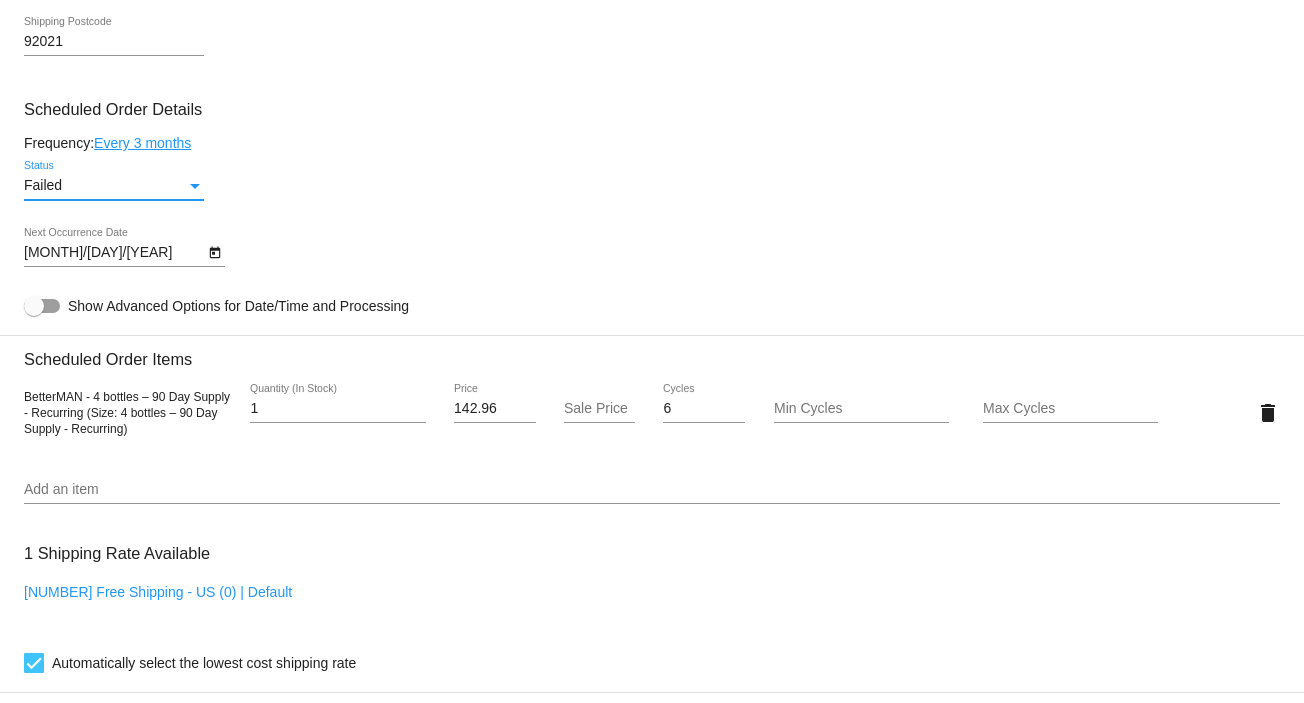 click at bounding box center [195, 186] 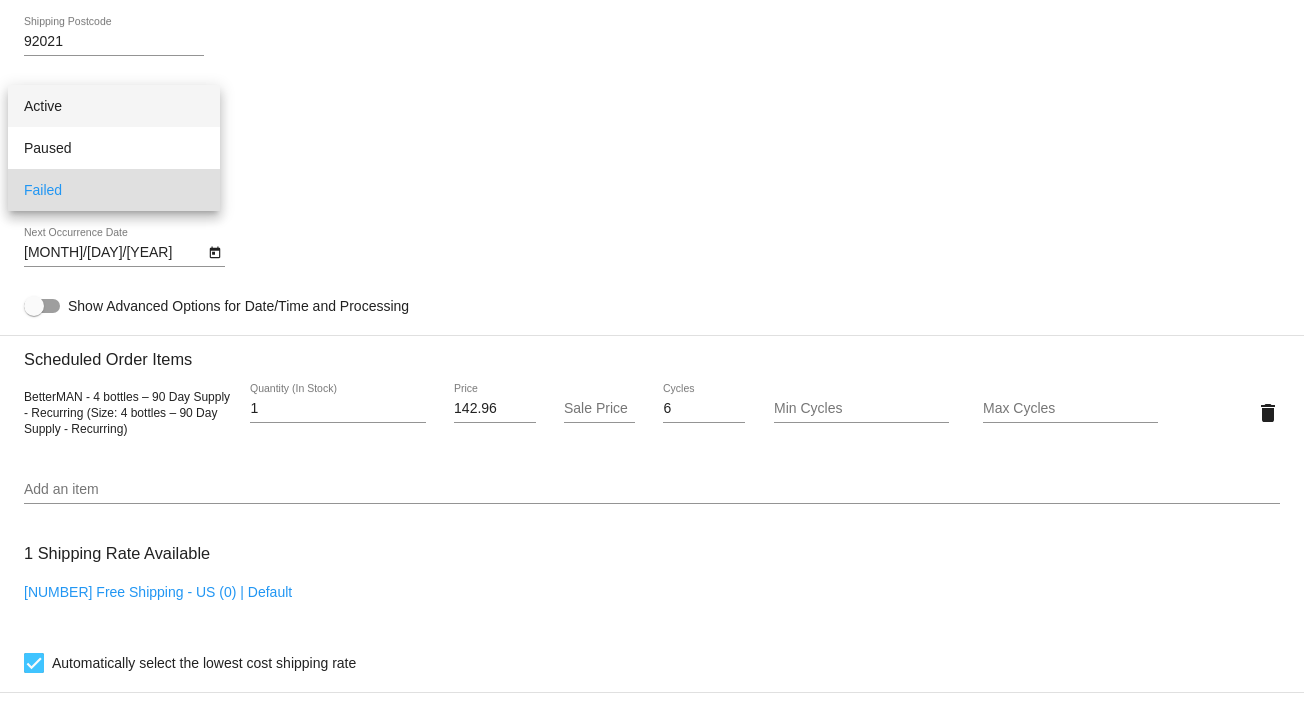 click on "Active" at bounding box center [114, 106] 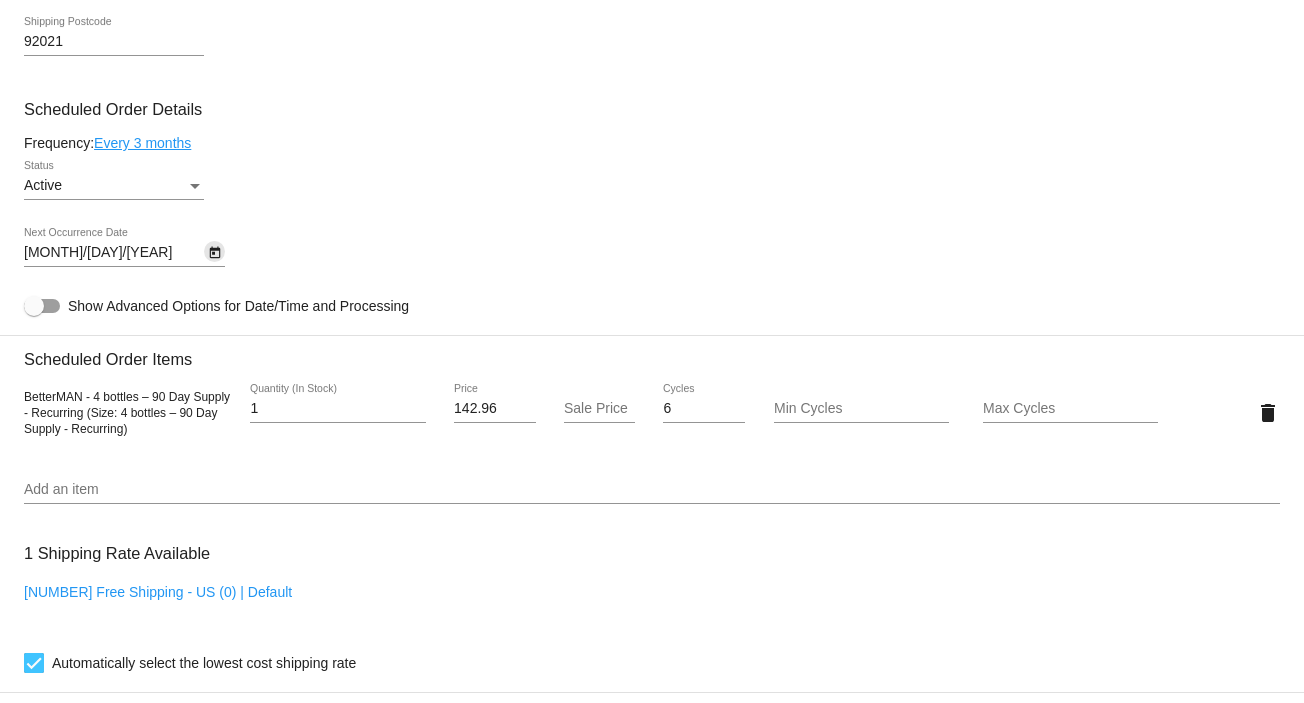 click 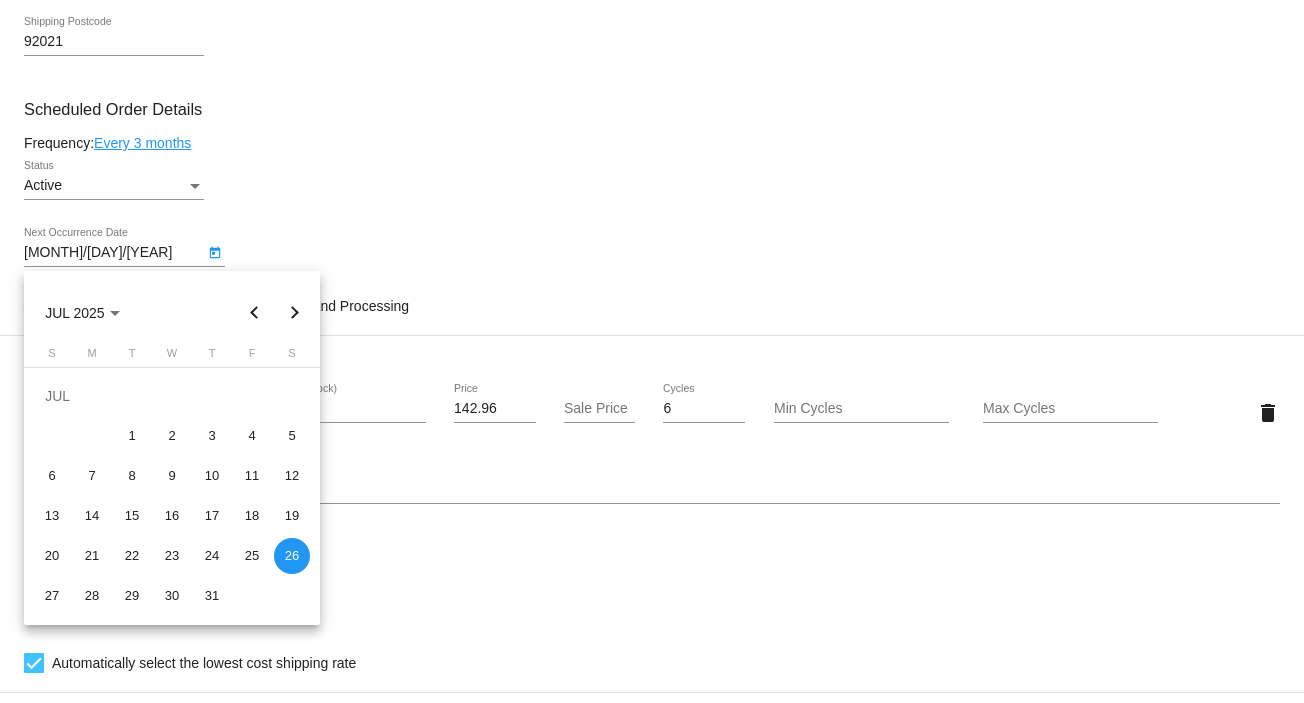 click at bounding box center (295, 313) 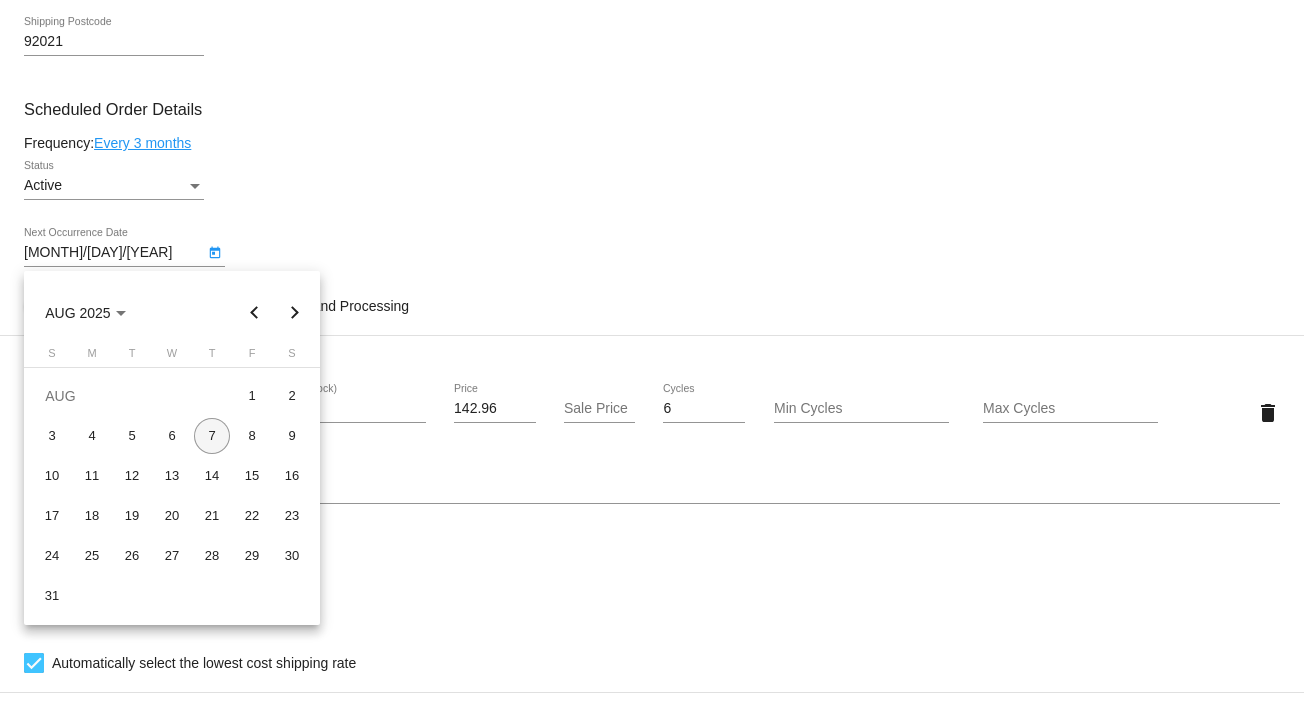 click on "7" at bounding box center [212, 436] 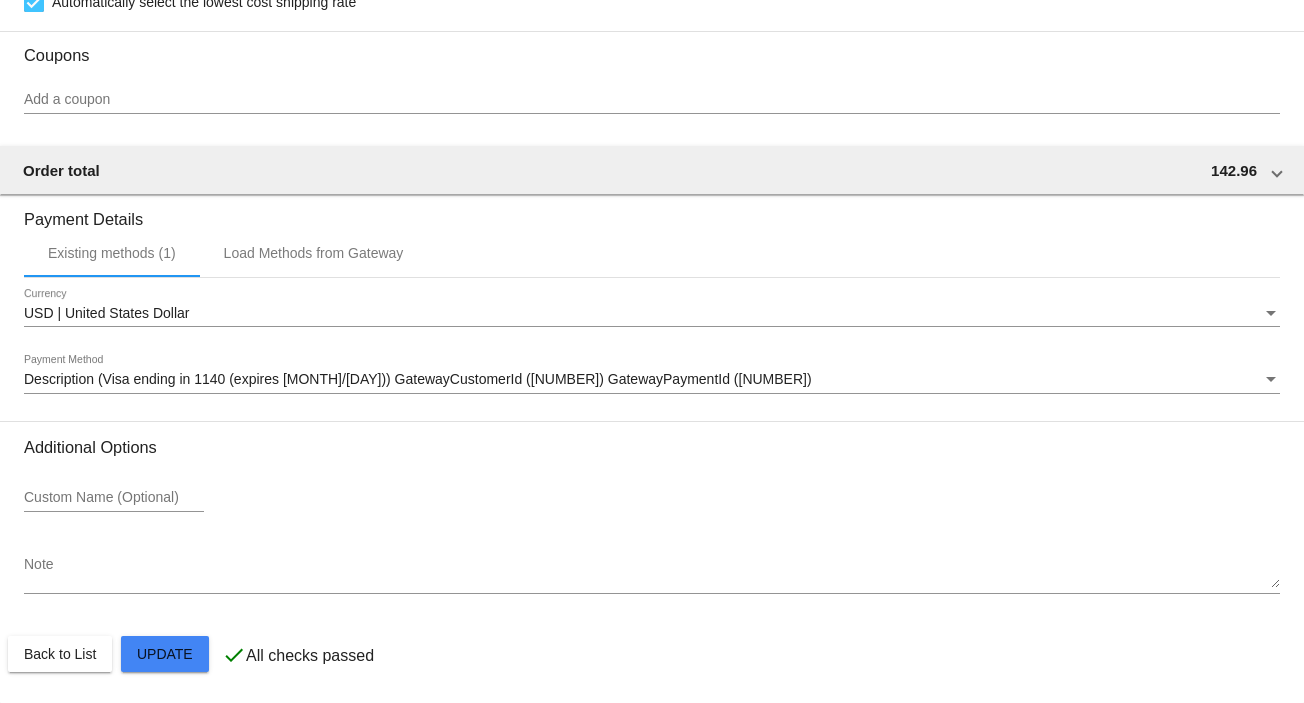 scroll, scrollTop: 1784, scrollLeft: 0, axis: vertical 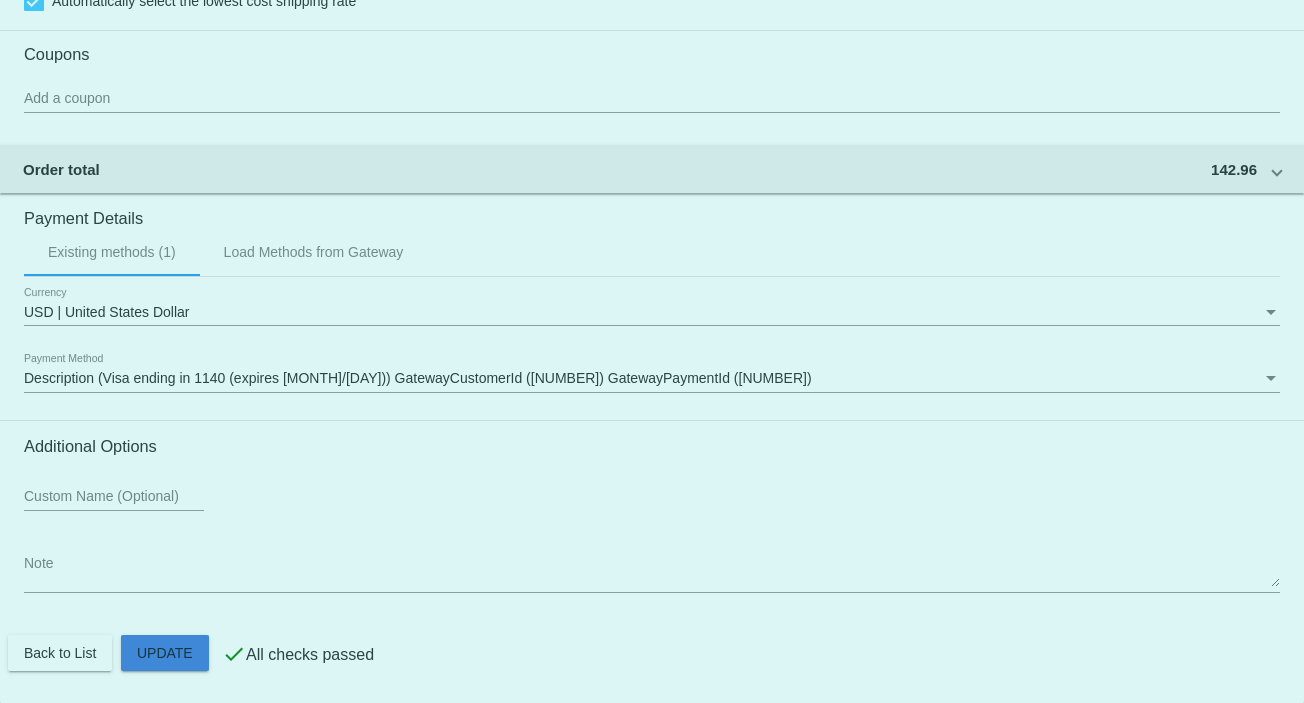 click on "Customer
3774820: Antonio Claessens
u6193966184@bbnemail.com
Customer Shipping
Enter Shipping Address Select A Saved Address (0)
Antonio
Shipping First Name
Claessens
Shipping Last Name
US | USA
Shipping Country
1326 Orange Grove Rd
Shipping Street 1
Shipping Street 2
El Cajon
Shipping City
CA | California
Shipping State
92021
Shipping Postcode
Scheduled Order Details
Frequency:
Every 3 months
Active
1" 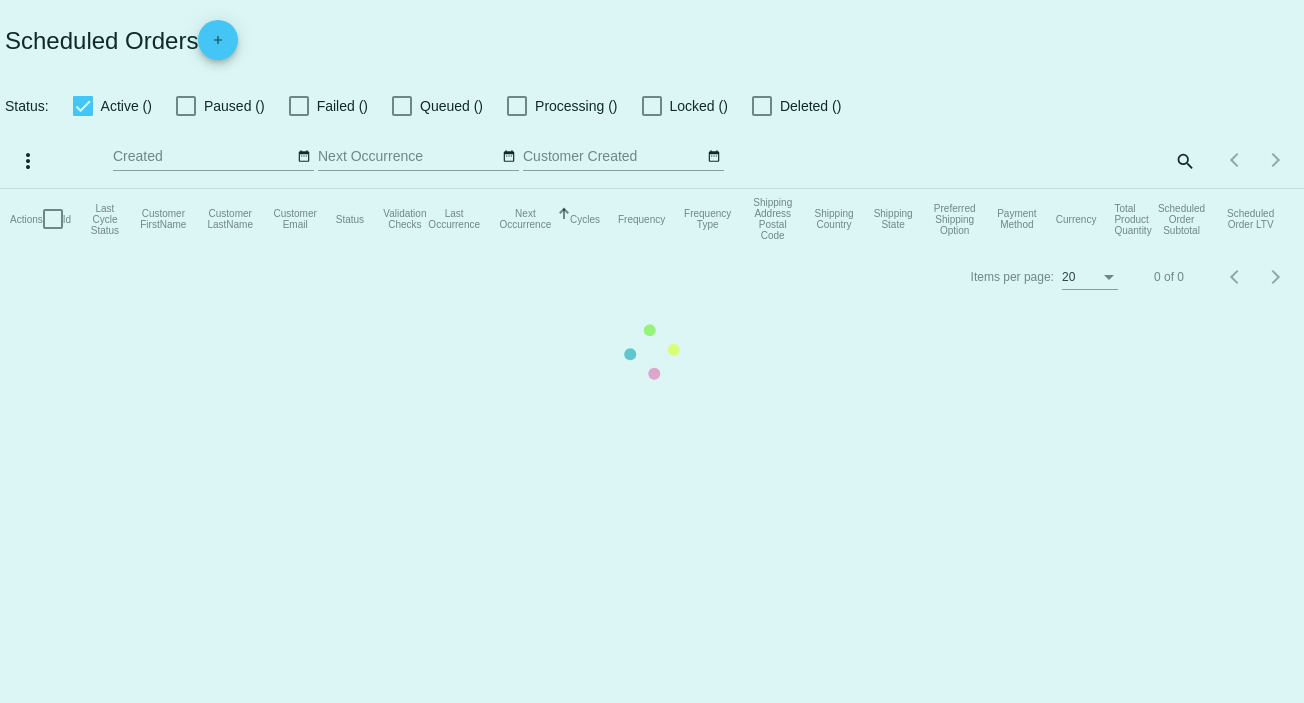 scroll, scrollTop: 0, scrollLeft: 0, axis: both 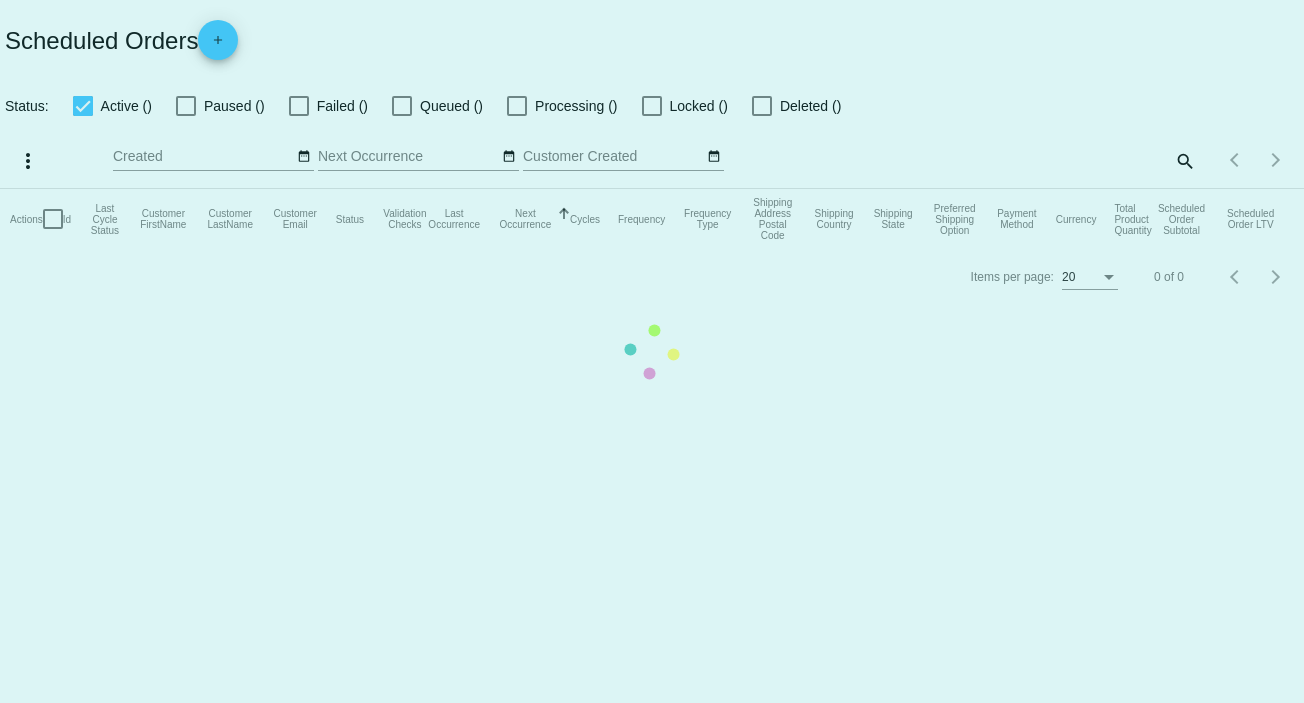 checkbox on "false" 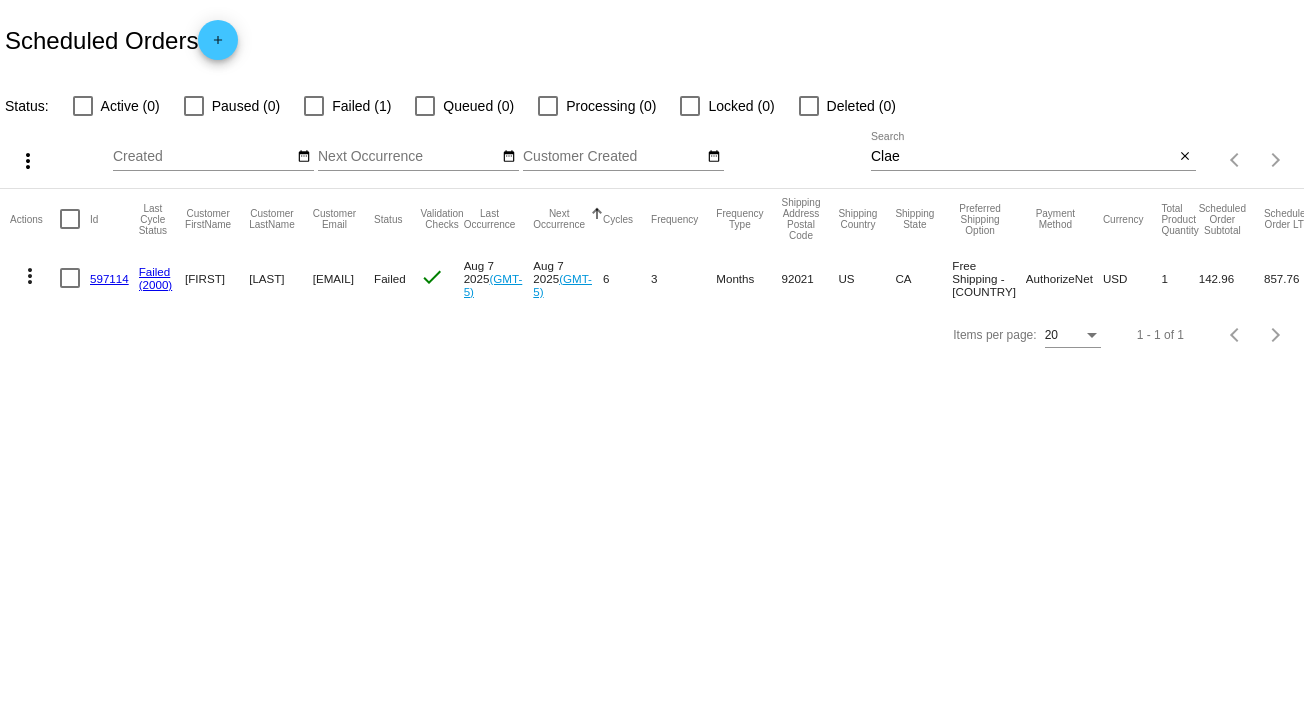 scroll, scrollTop: 0, scrollLeft: 0, axis: both 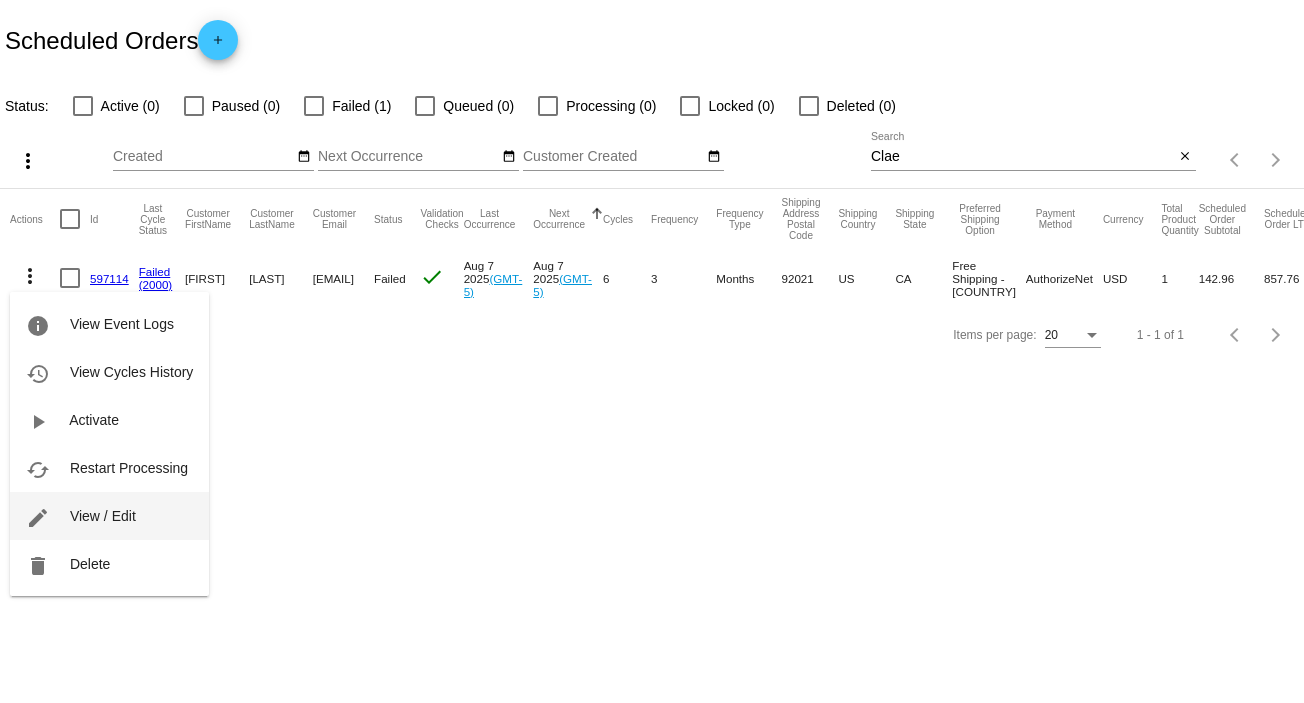 click on "View / Edit" at bounding box center (103, 516) 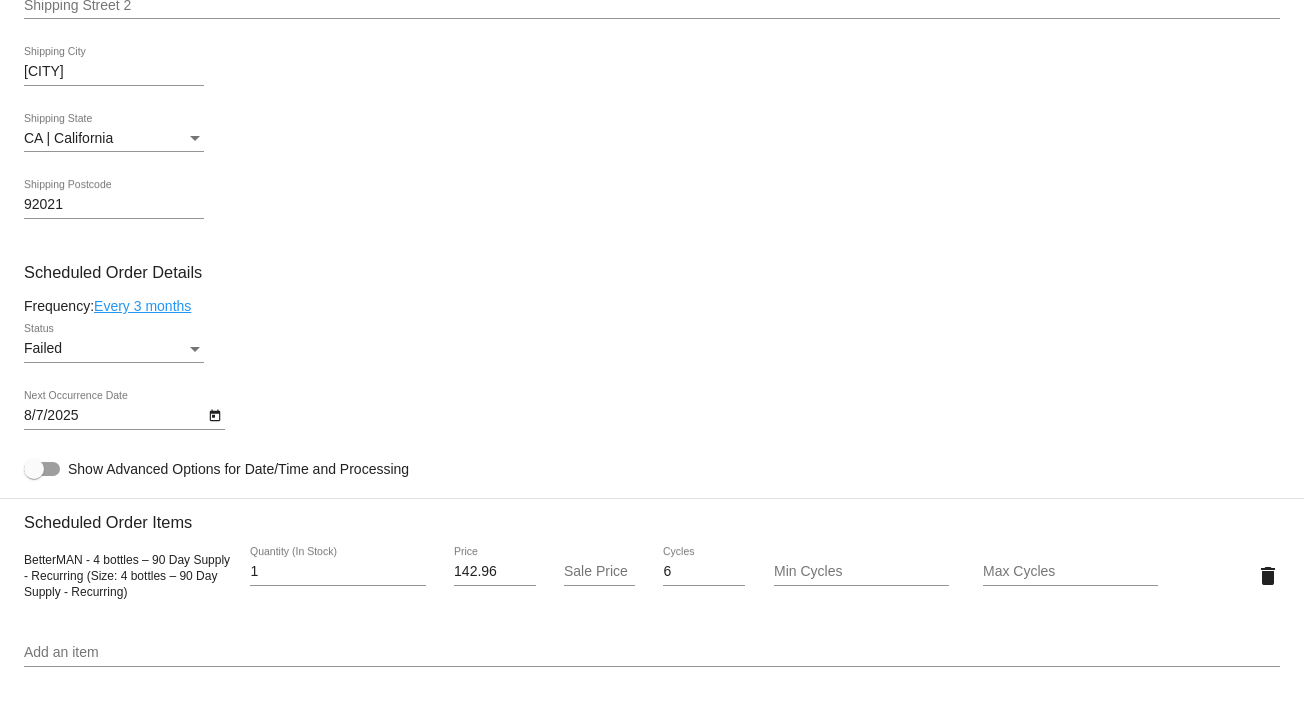 scroll, scrollTop: 944, scrollLeft: 0, axis: vertical 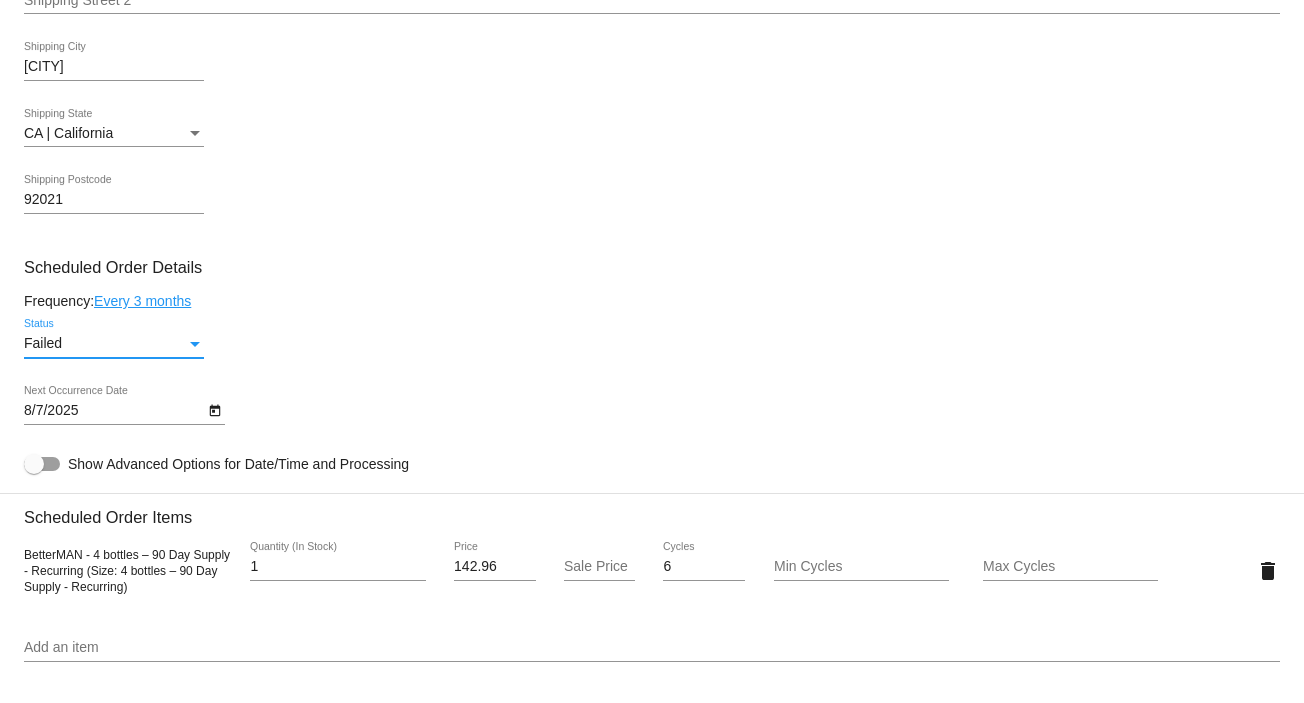 click at bounding box center [195, 344] 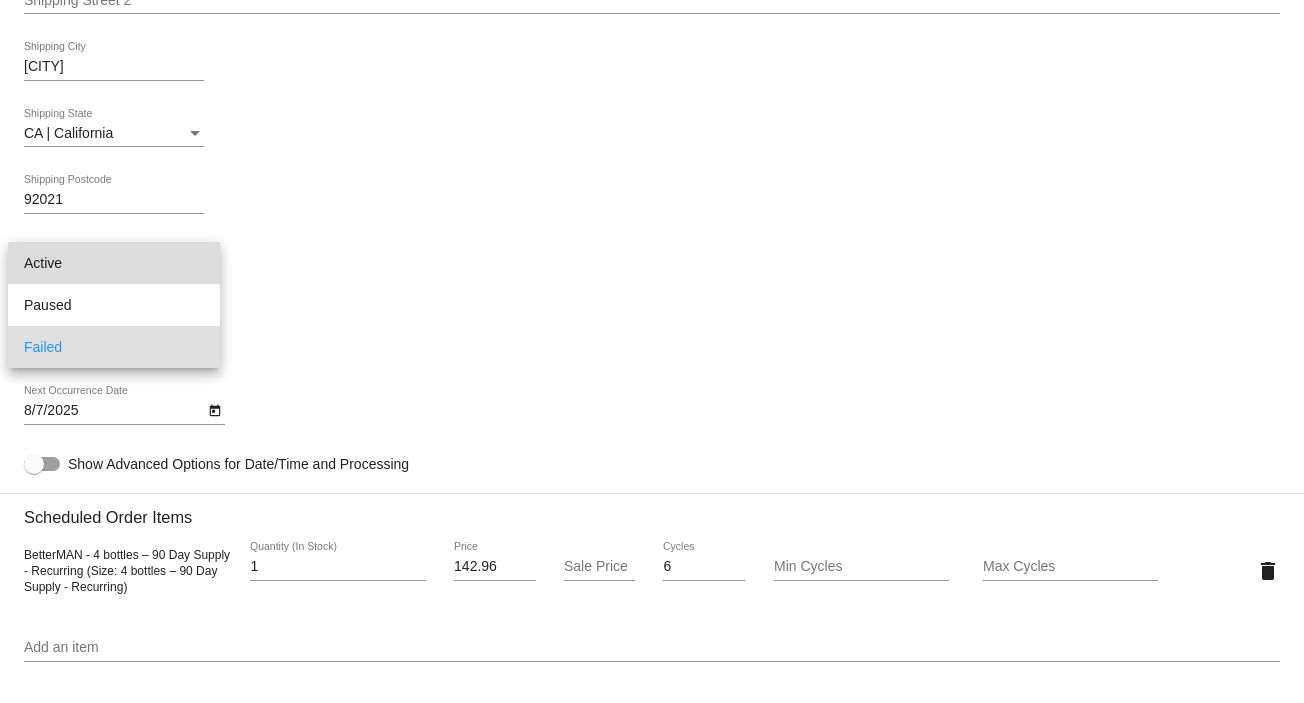 click on "Active" at bounding box center (114, 263) 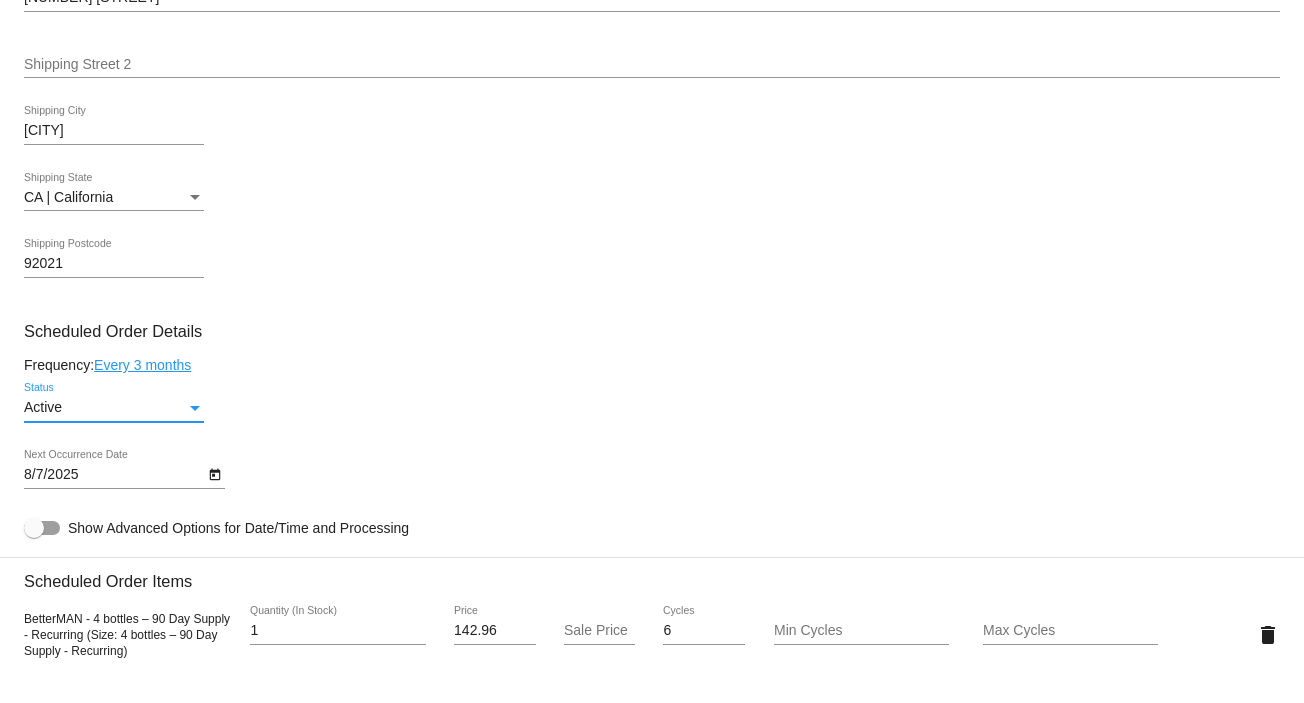 scroll, scrollTop: 865, scrollLeft: 0, axis: vertical 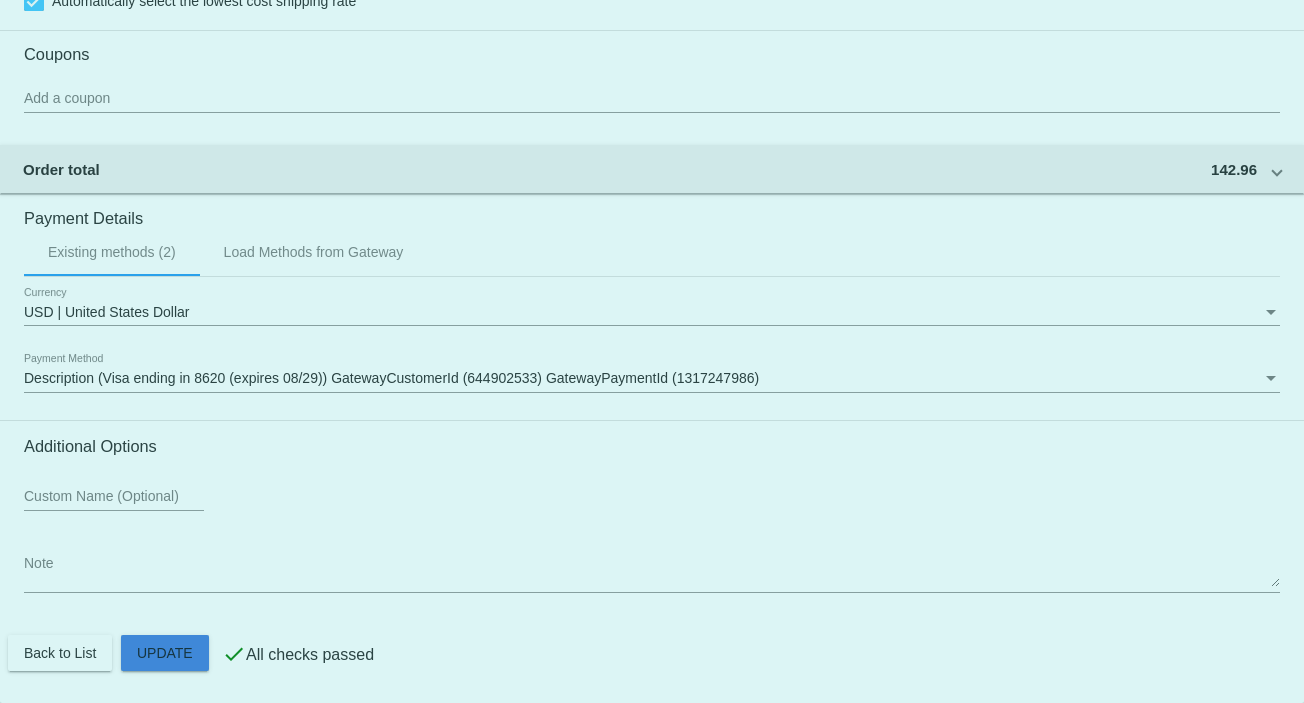 click on "Customer
3774820: Antonio Claessens
u6193966184@bbnemail.com
Customer Shipping
Enter Shipping Address Select A Saved Address (0)
Antonio
Shipping First Name
Claessens
Shipping Last Name
US | USA
Shipping Country
1326 Orange Grove Rd
Shipping Street 1
Shipping Street 2
El Cajon
Shipping City
CA | California
Shipping State
92021
Shipping Postcode
Scheduled Order Details
Frequency:
Every 3 months
Active
1" 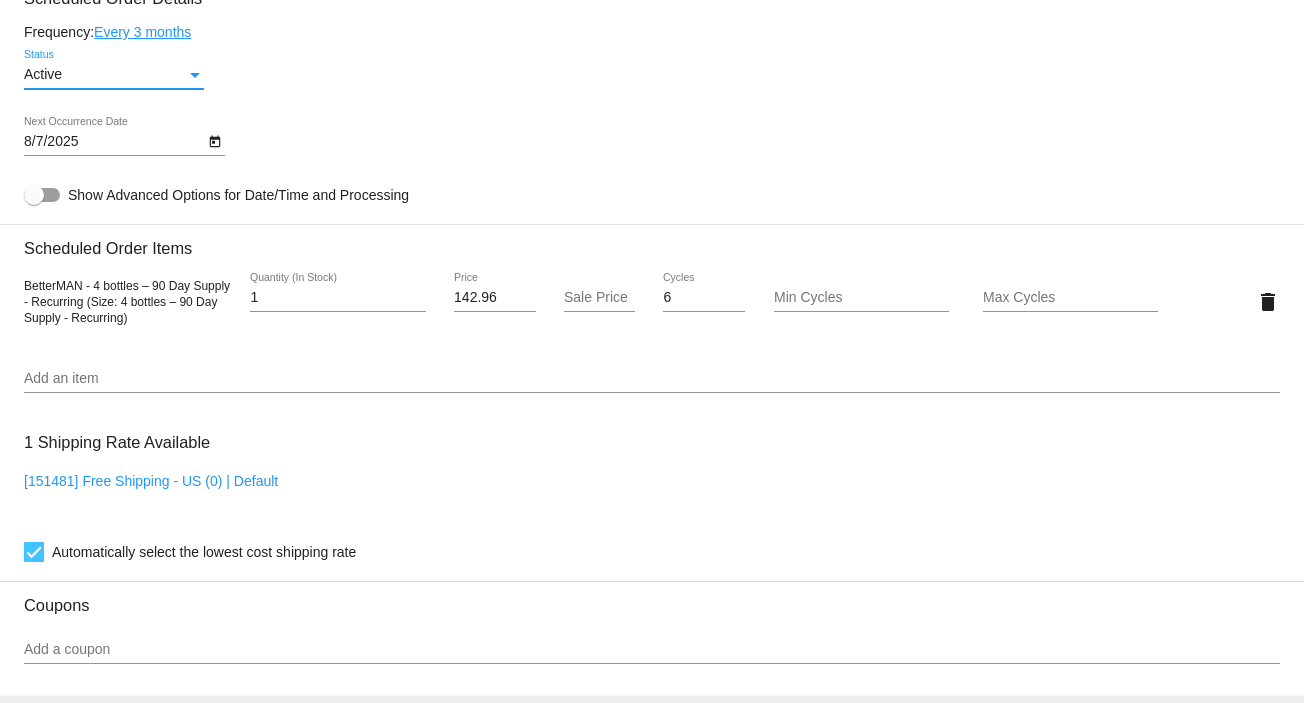 scroll, scrollTop: 1189, scrollLeft: 0, axis: vertical 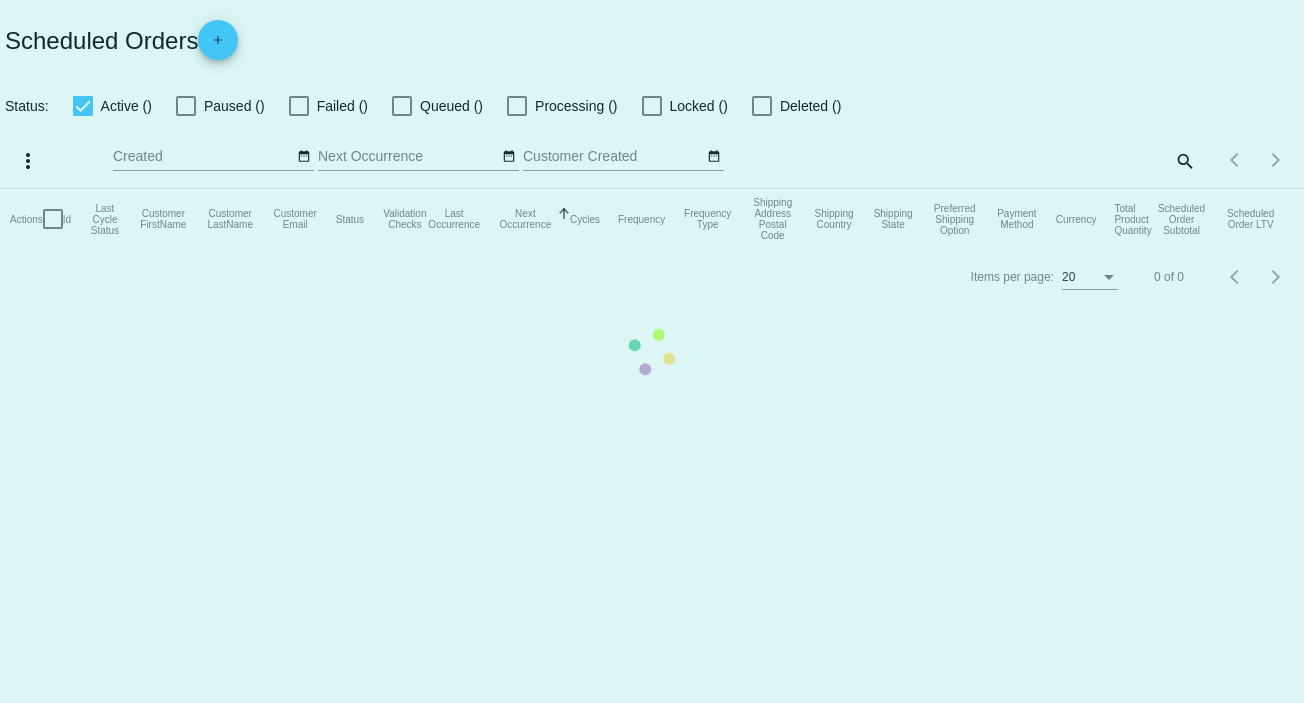 checkbox on "false" 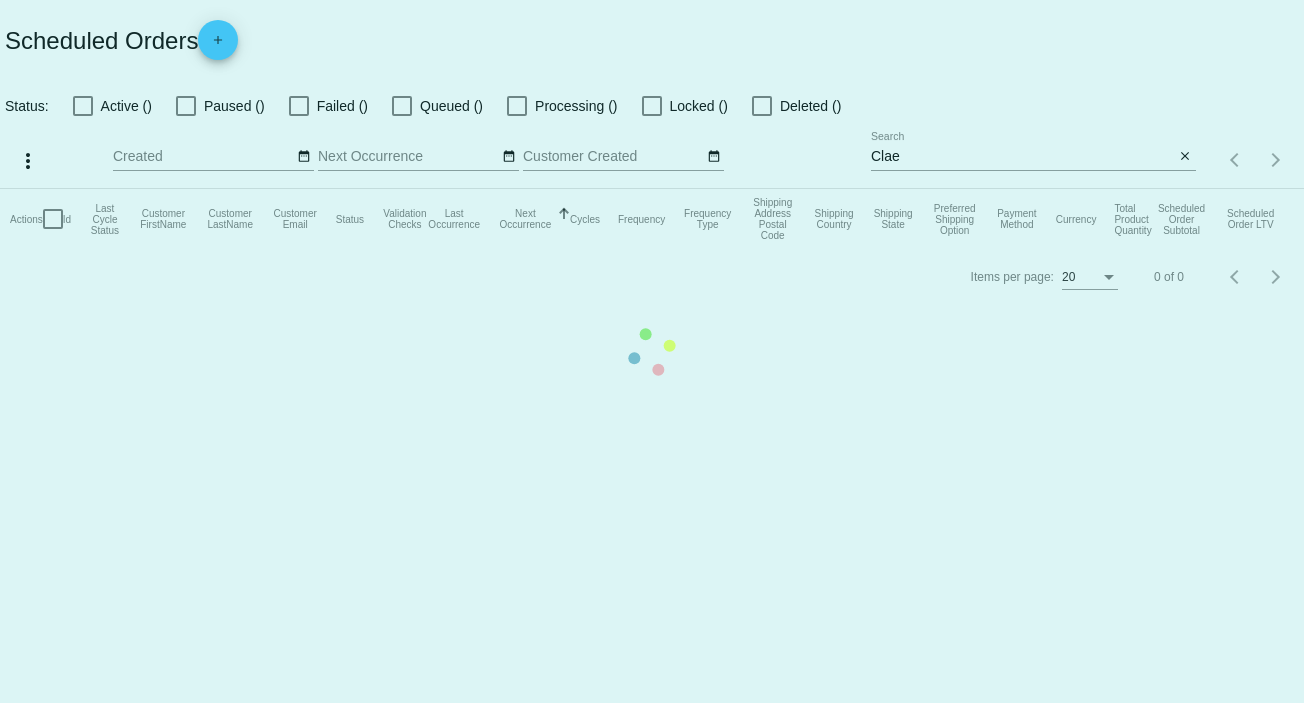 scroll, scrollTop: 0, scrollLeft: 0, axis: both 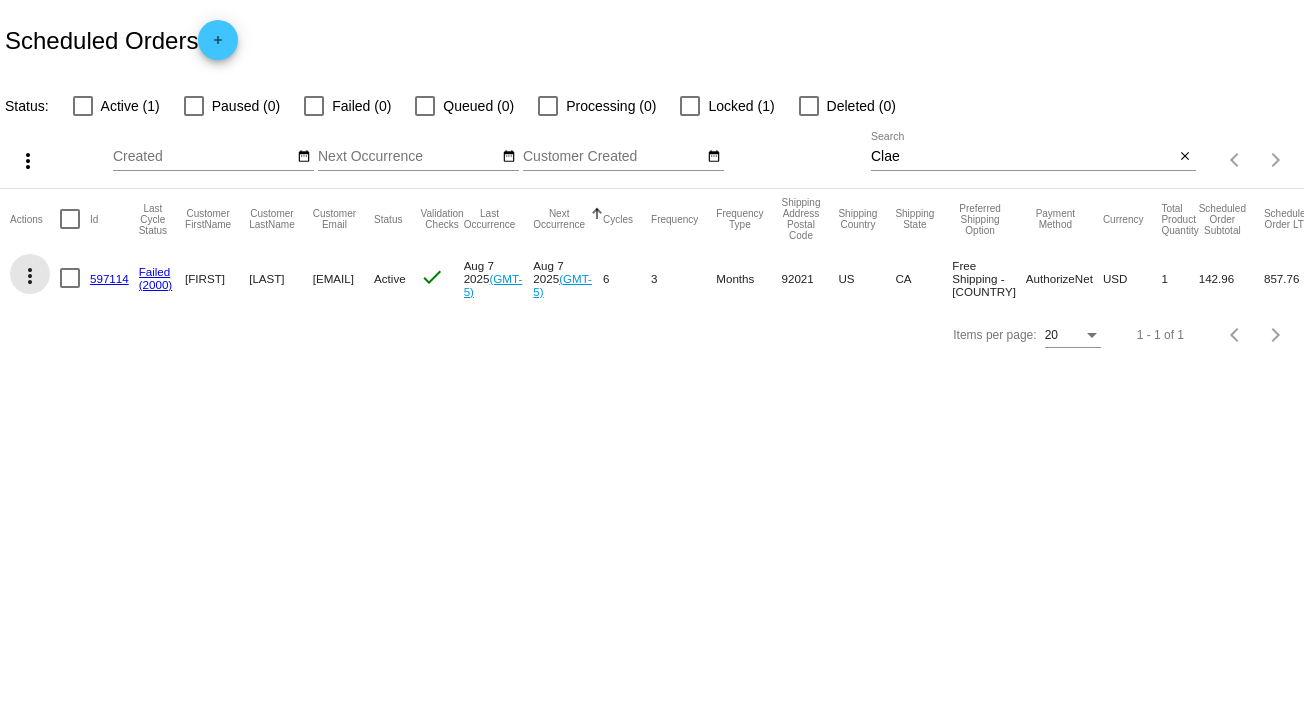 click on "more_vert" 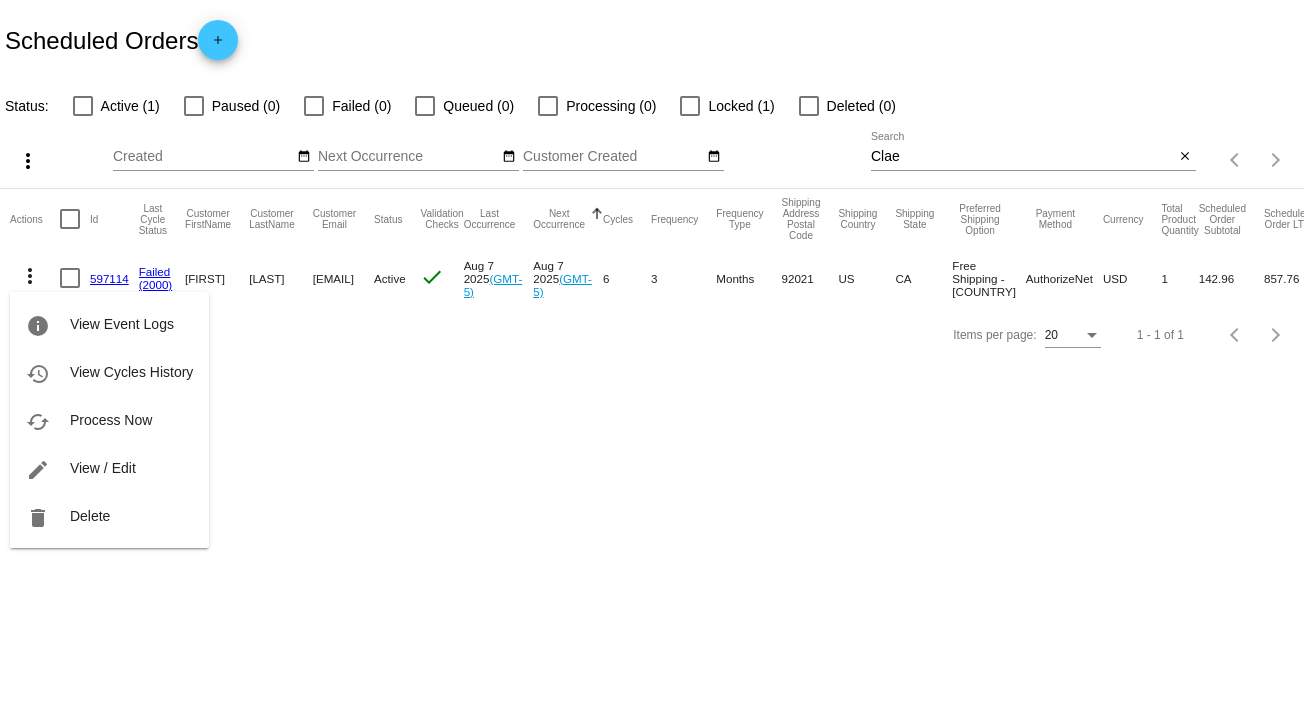 click at bounding box center (652, 351) 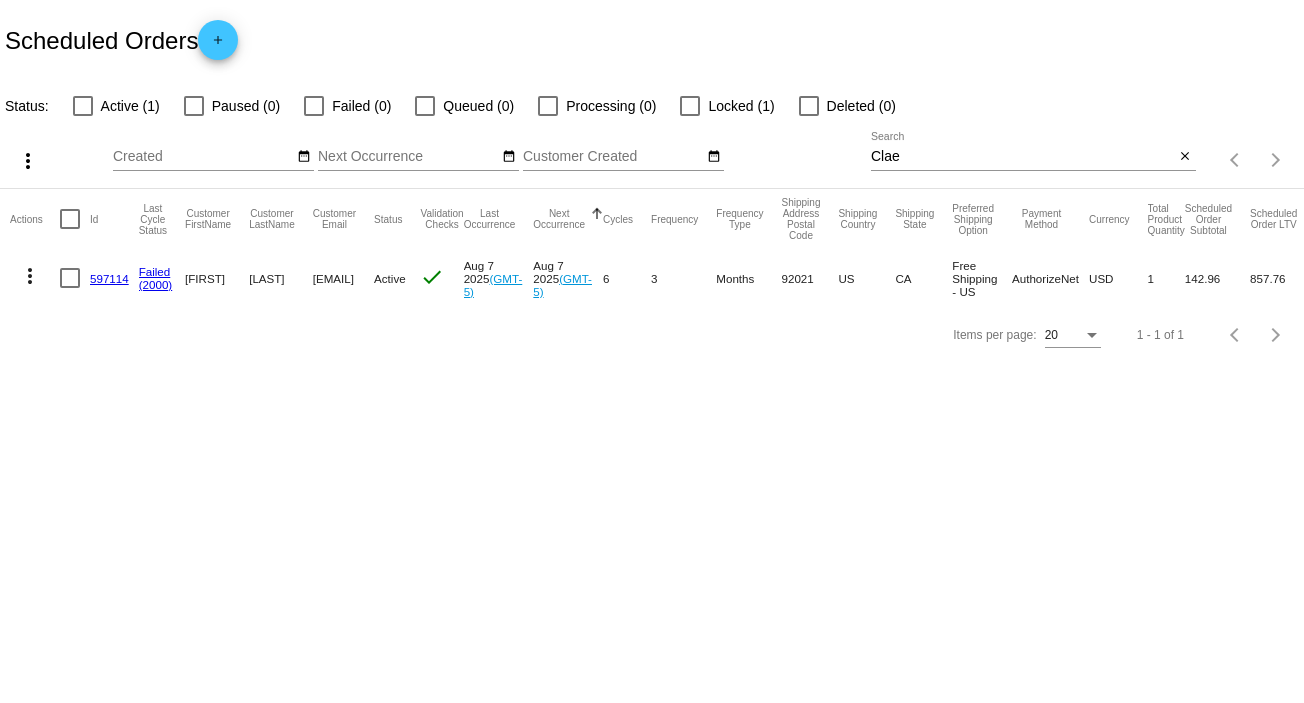 scroll, scrollTop: 0, scrollLeft: 0, axis: both 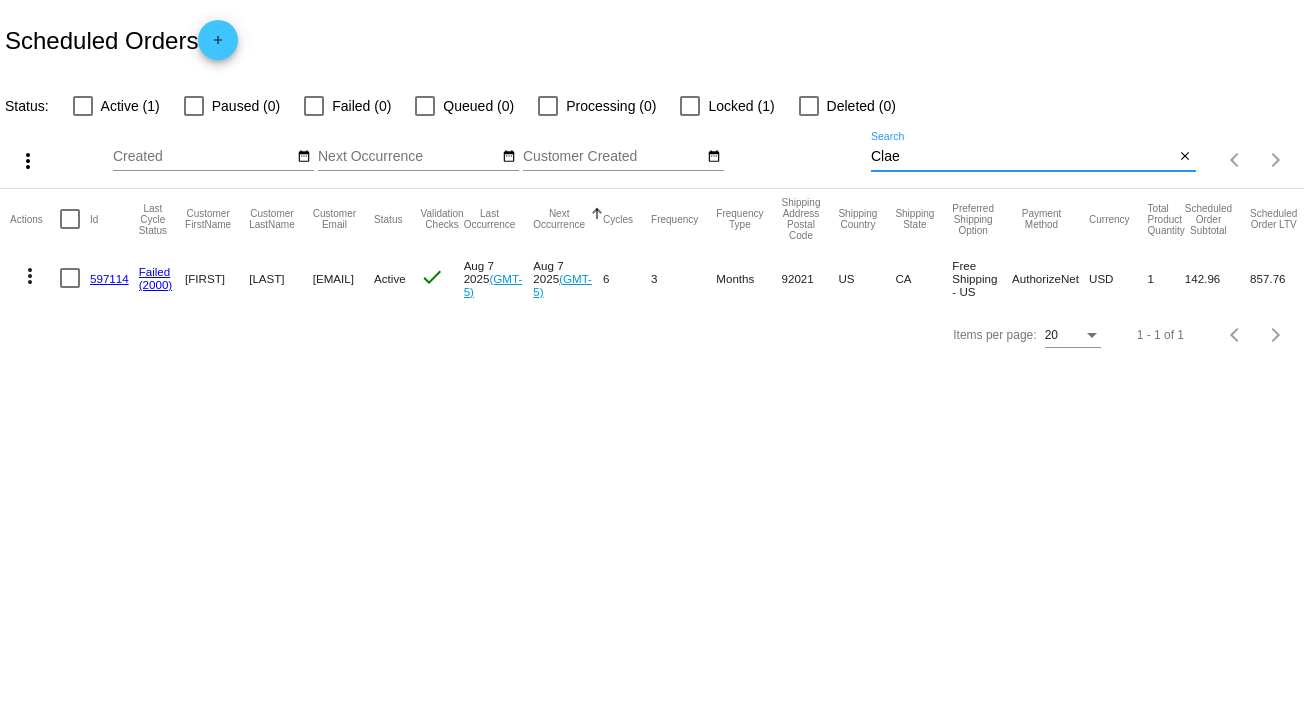 click on "Clae" at bounding box center (1023, 157) 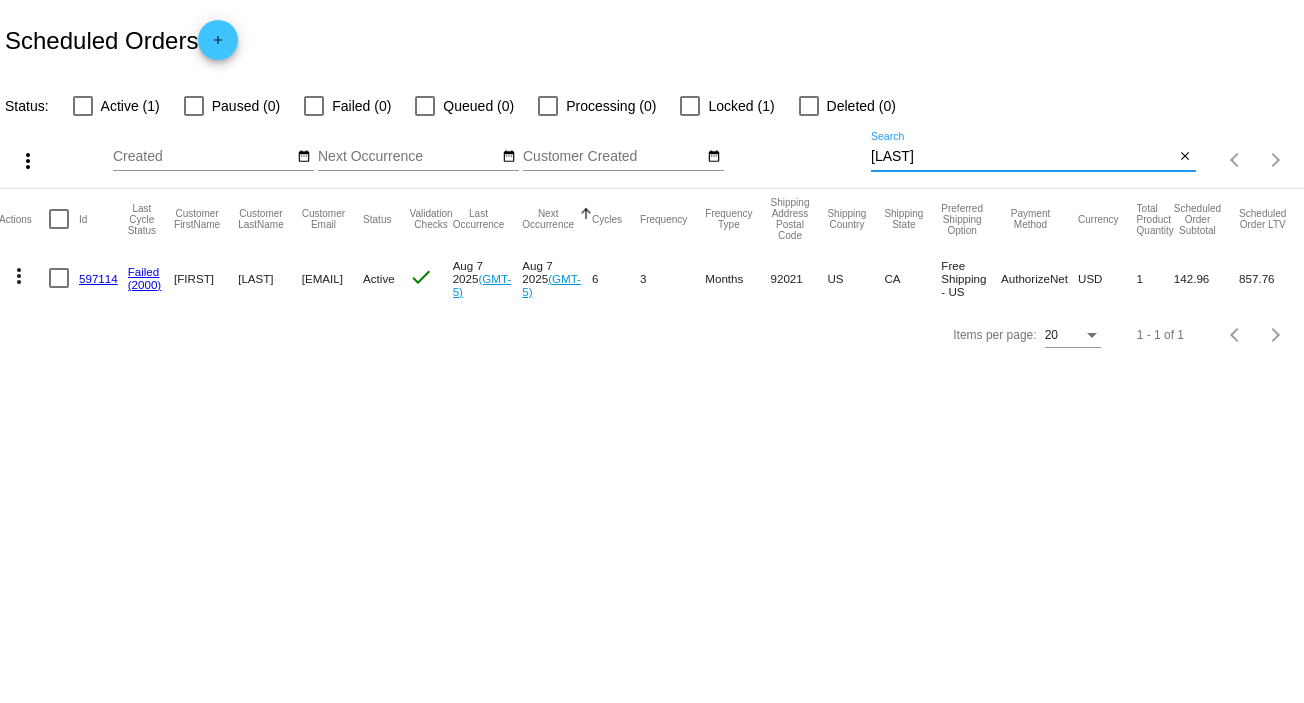 scroll, scrollTop: 0, scrollLeft: 0, axis: both 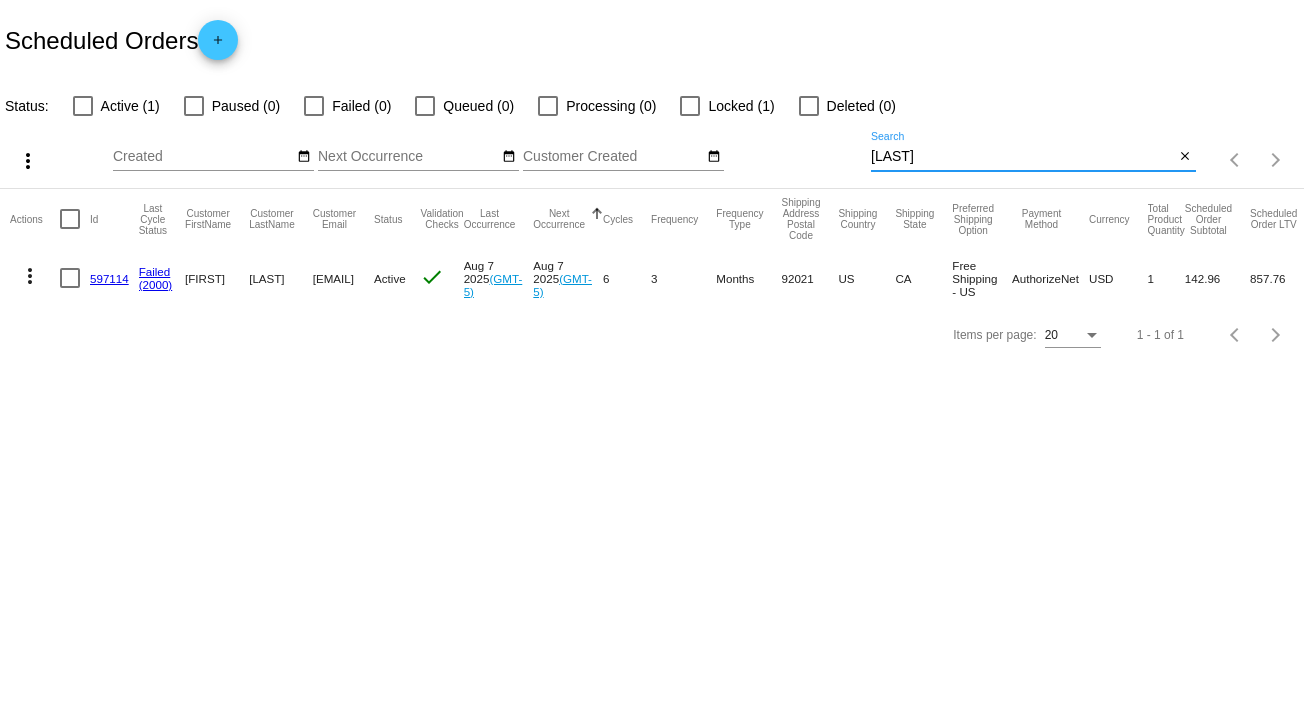 type on "[LAST]" 